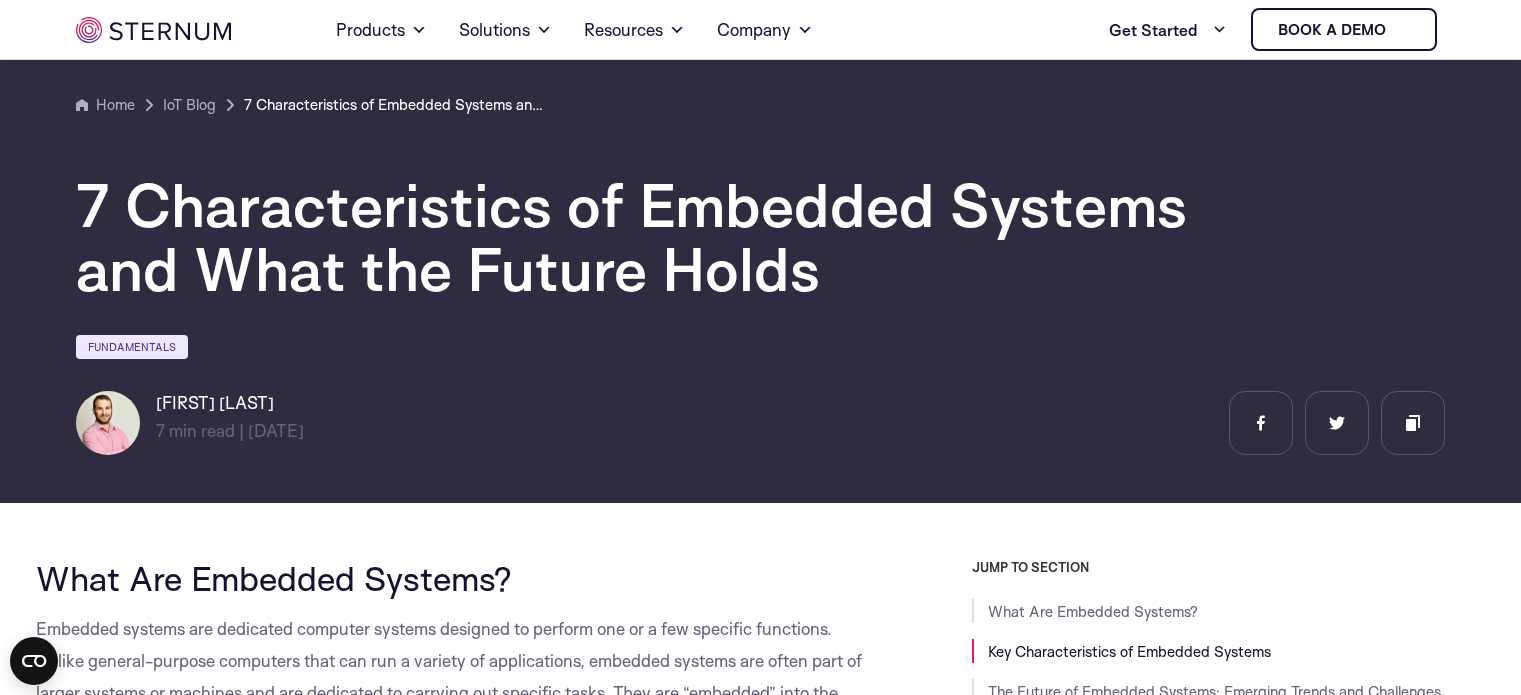 scroll, scrollTop: 1133, scrollLeft: 0, axis: vertical 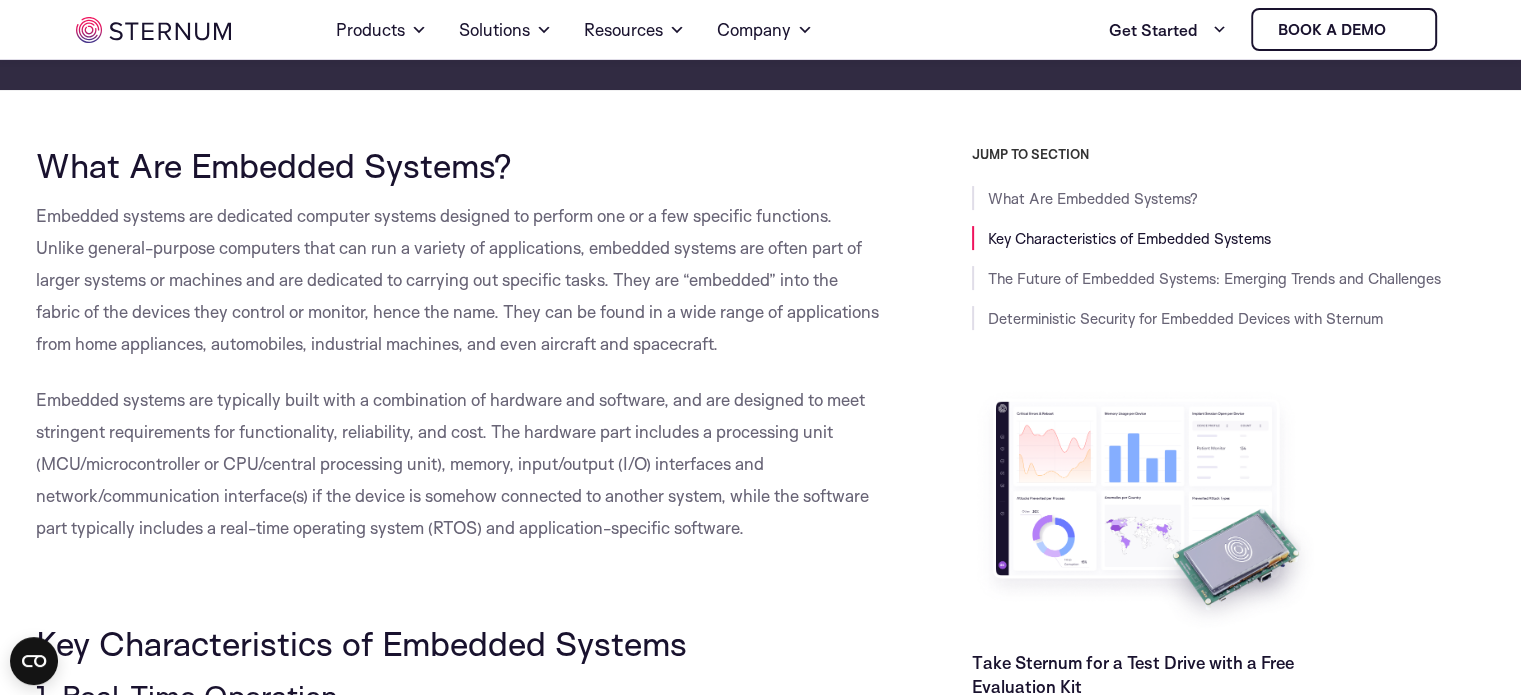 click on "Embedded systems are dedicated computer systems designed to perform one or a few specific functions. Unlike general-purpose computers that can run a variety of applications, embedded systems are often part of larger systems or machines and are dedicated to carrying out specific tasks. They are “embedded” into the fabric of the devices they control or monitor, hence the name. They can be found in a wide range of applications from home appliances, automobiles, industrial machines, and even aircraft and spacecraft." at bounding box center [457, 279] 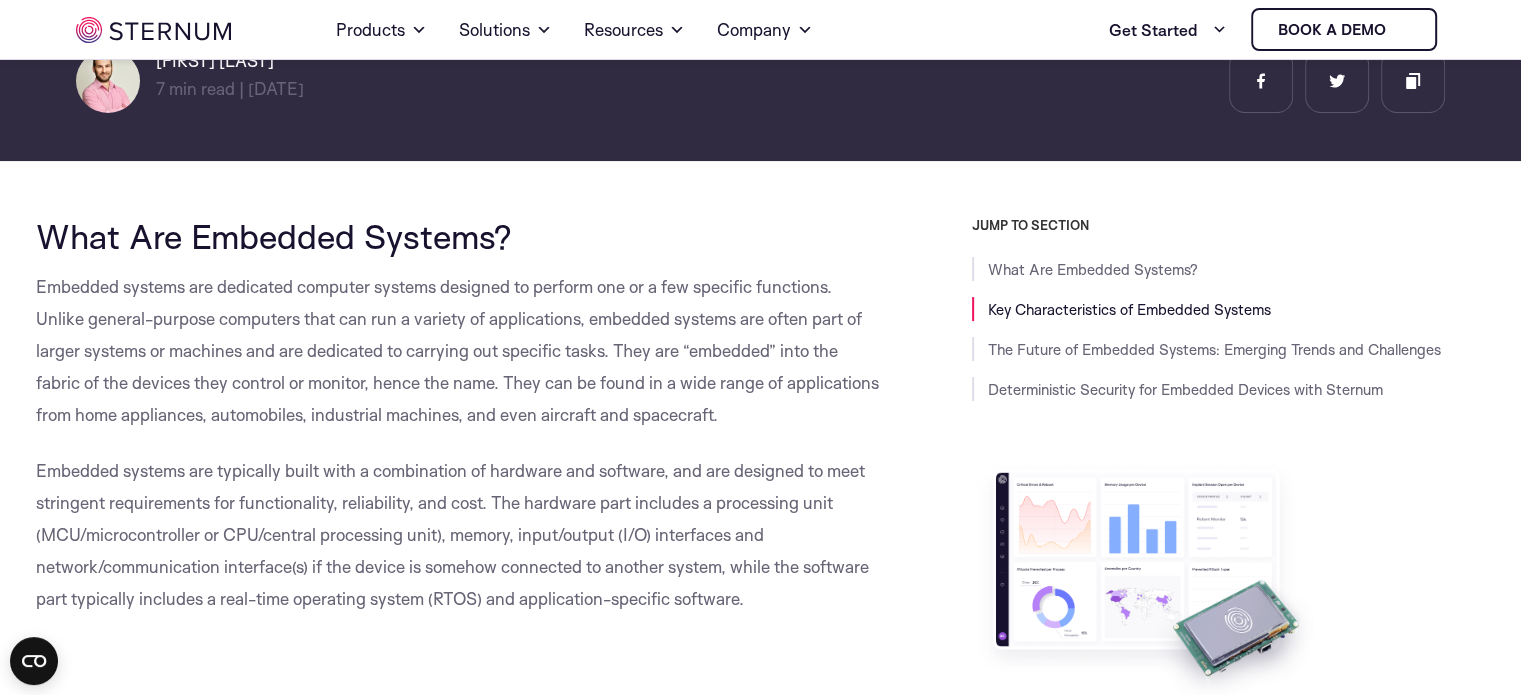 scroll, scrollTop: 373, scrollLeft: 0, axis: vertical 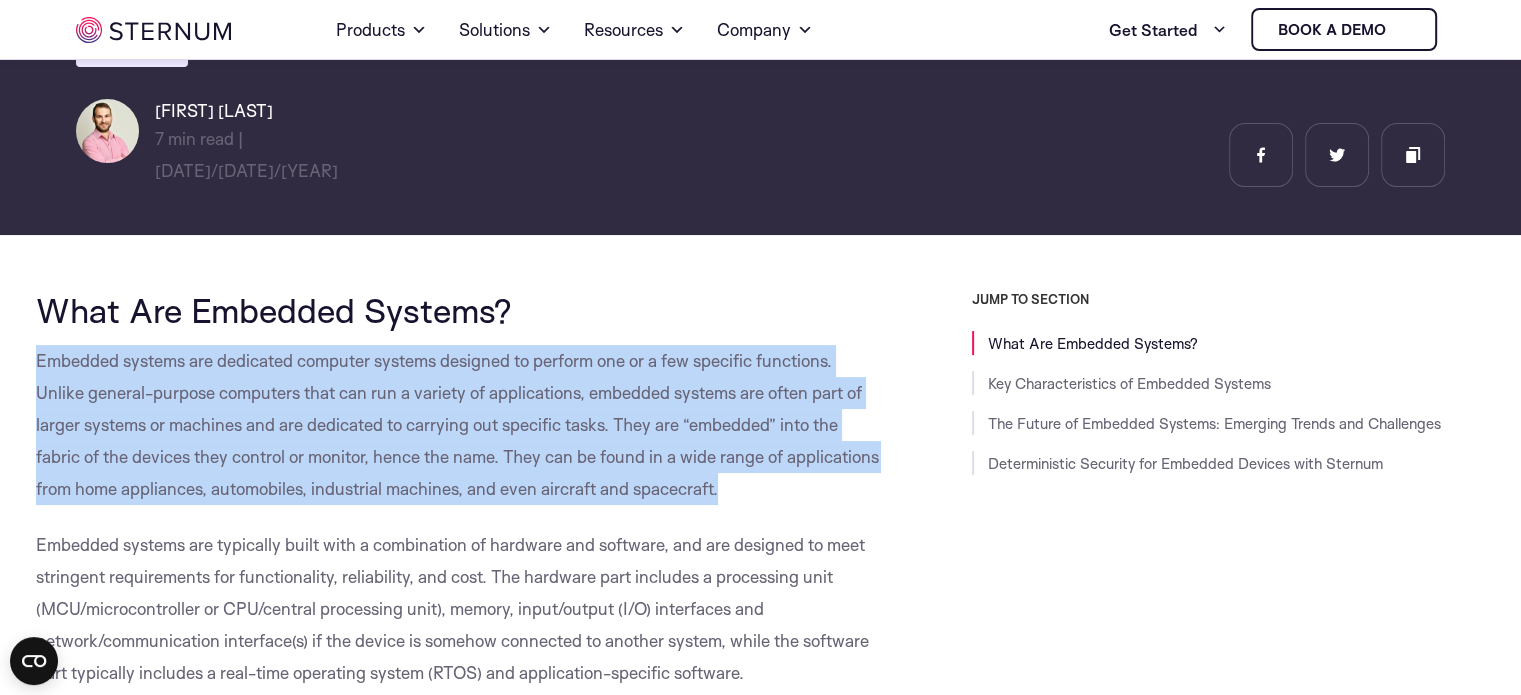 drag, startPoint x: 38, startPoint y: 335, endPoint x: 818, endPoint y: 463, distance: 790.4328 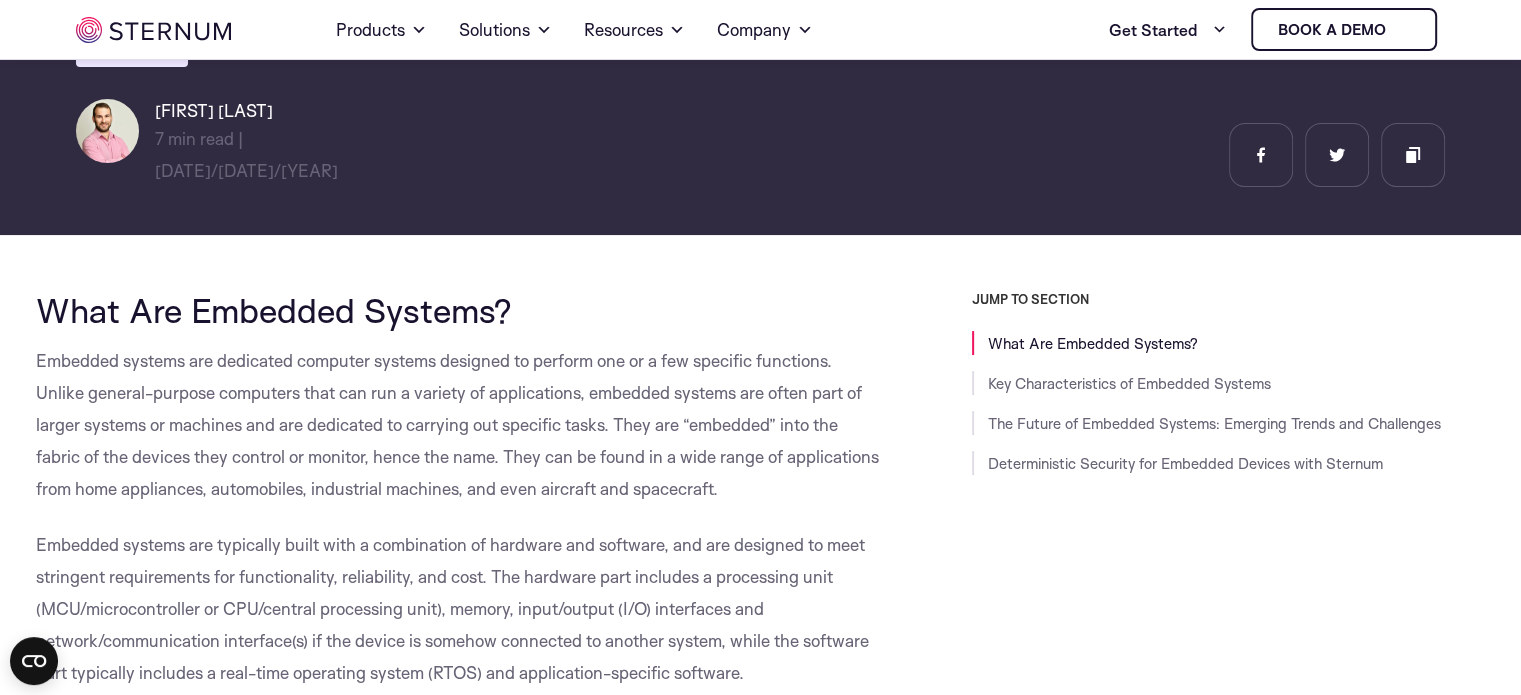 click on "What Are Embedded Systems?" at bounding box center (459, 310) 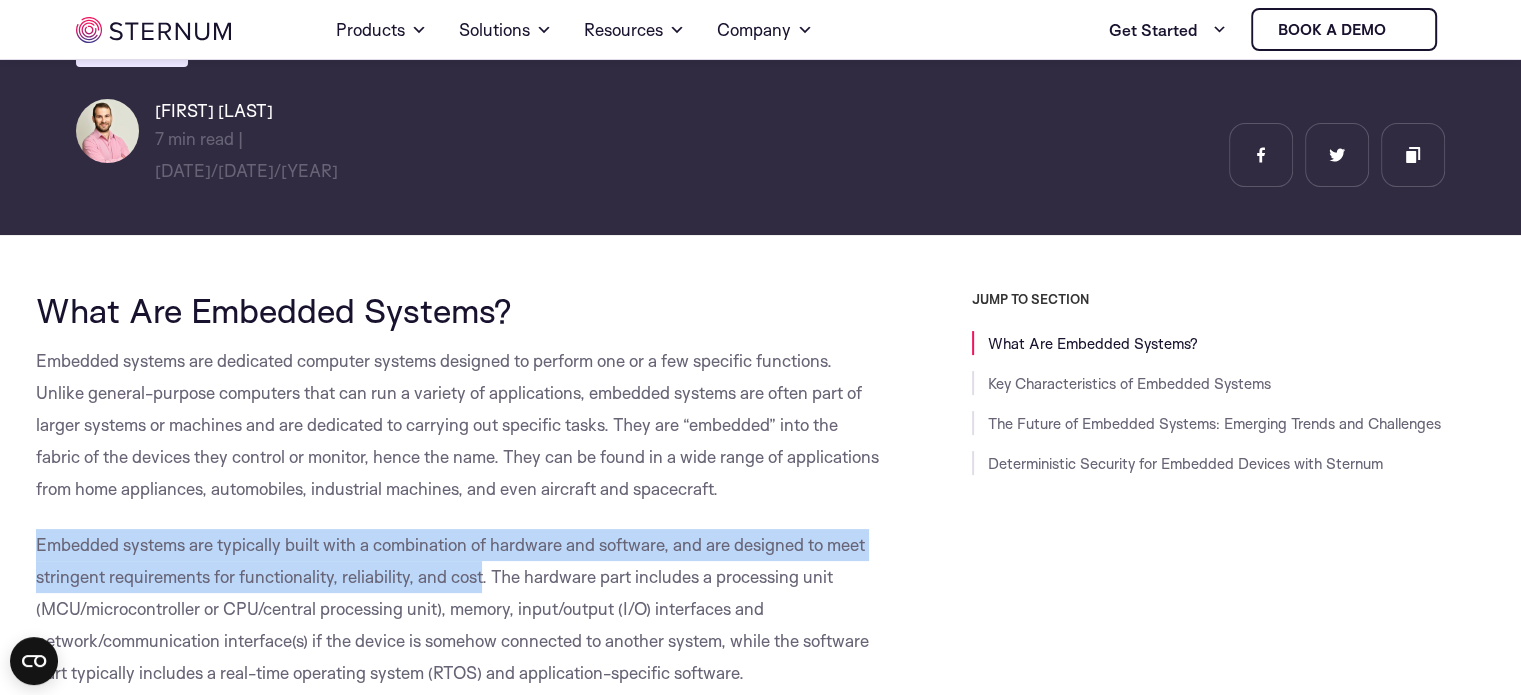 drag, startPoint x: 34, startPoint y: 517, endPoint x: 485, endPoint y: 551, distance: 452.2798 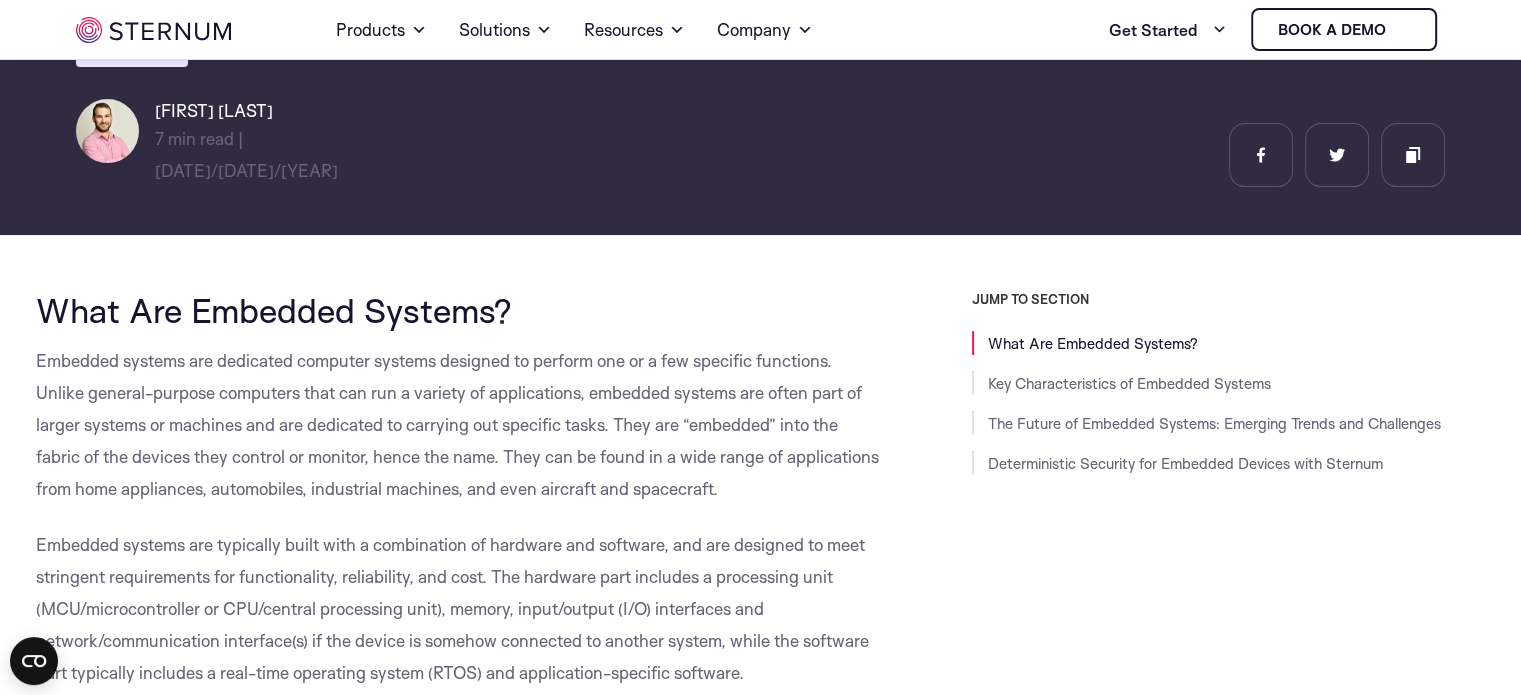 click on "Skip to content
Home Products
Sternum Platform
Built-in memory protection,  granular remote visibility, and a powerful behavioral insights AI engine for device manufacturers.
Platform Overview" at bounding box center (760, 4214) 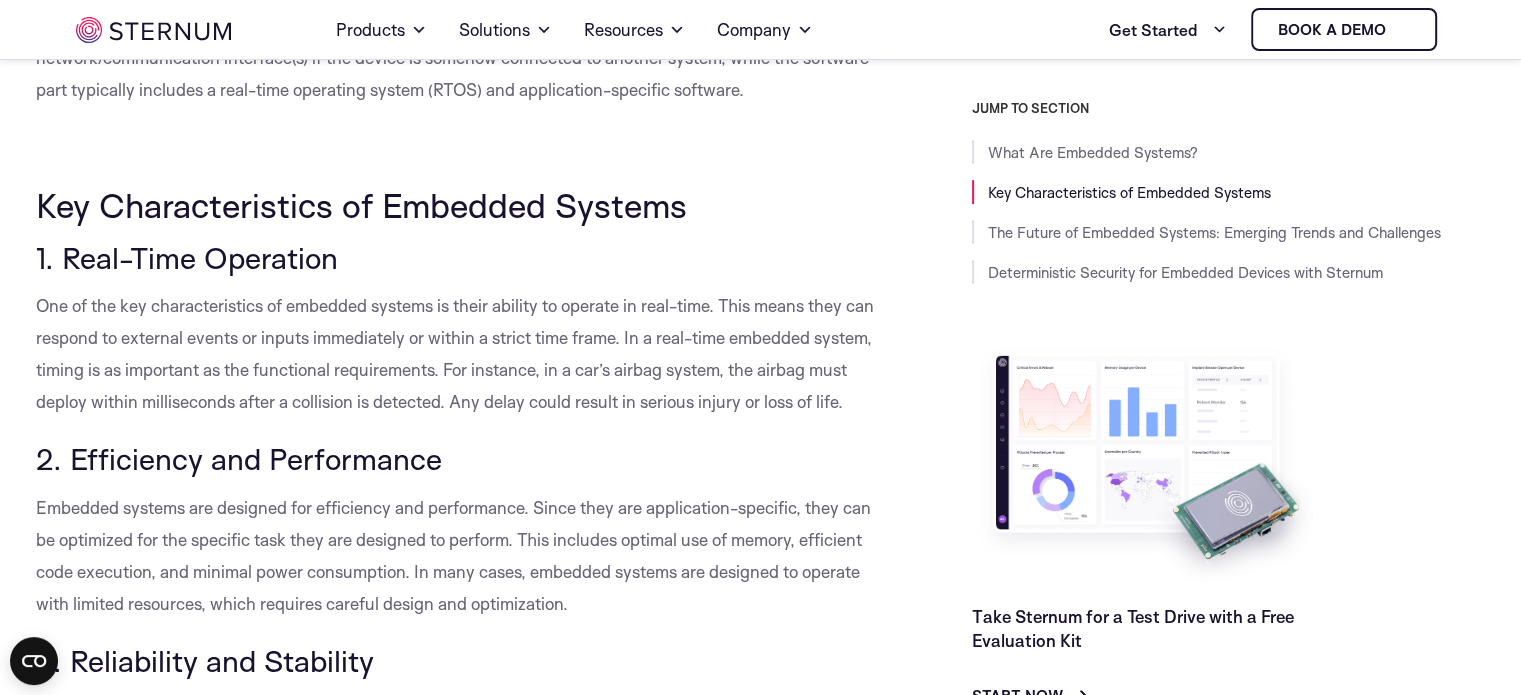 scroll, scrollTop: 876, scrollLeft: 0, axis: vertical 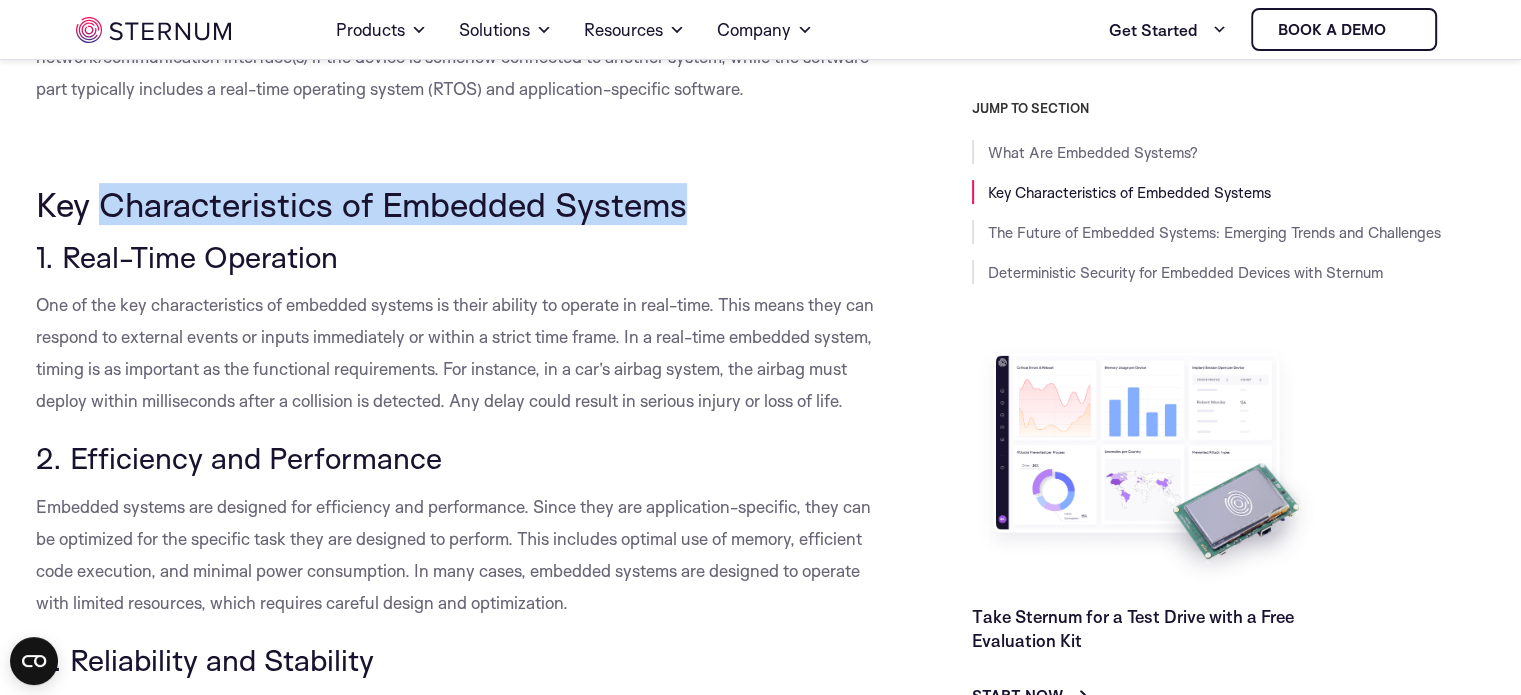 drag, startPoint x: 103, startPoint y: 179, endPoint x: 687, endPoint y: 179, distance: 584 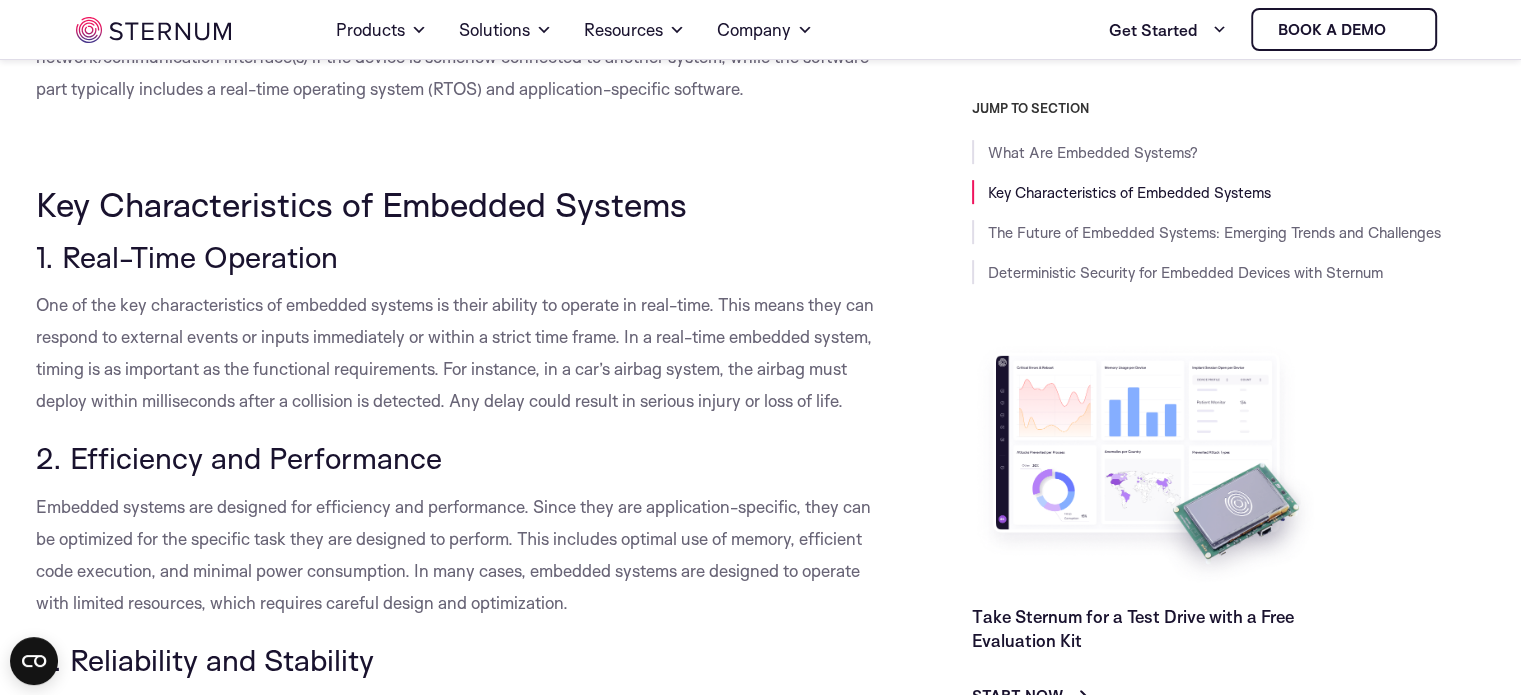 click on "JUMP TO SECTION
What Are Embedded Systems?  Key Characteristics of Embedded Systems  The Future of Embedded Systems: Emerging Trends and Challenges  Deterministic Security for Embedded Devices with Sternum
Take Sternum for a Test Drive with a Free Evaluation Kit
Start Now" at bounding box center (1183, 404) 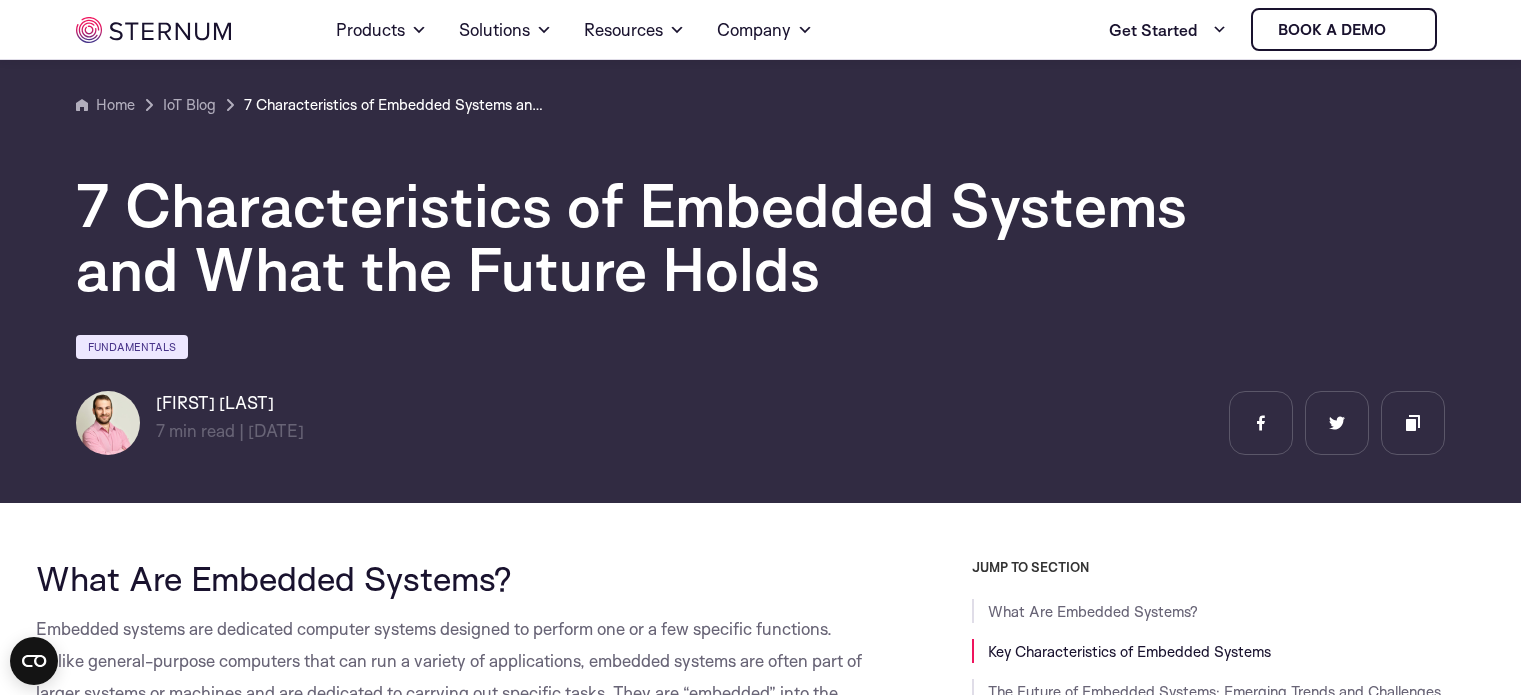 scroll, scrollTop: 773, scrollLeft: 0, axis: vertical 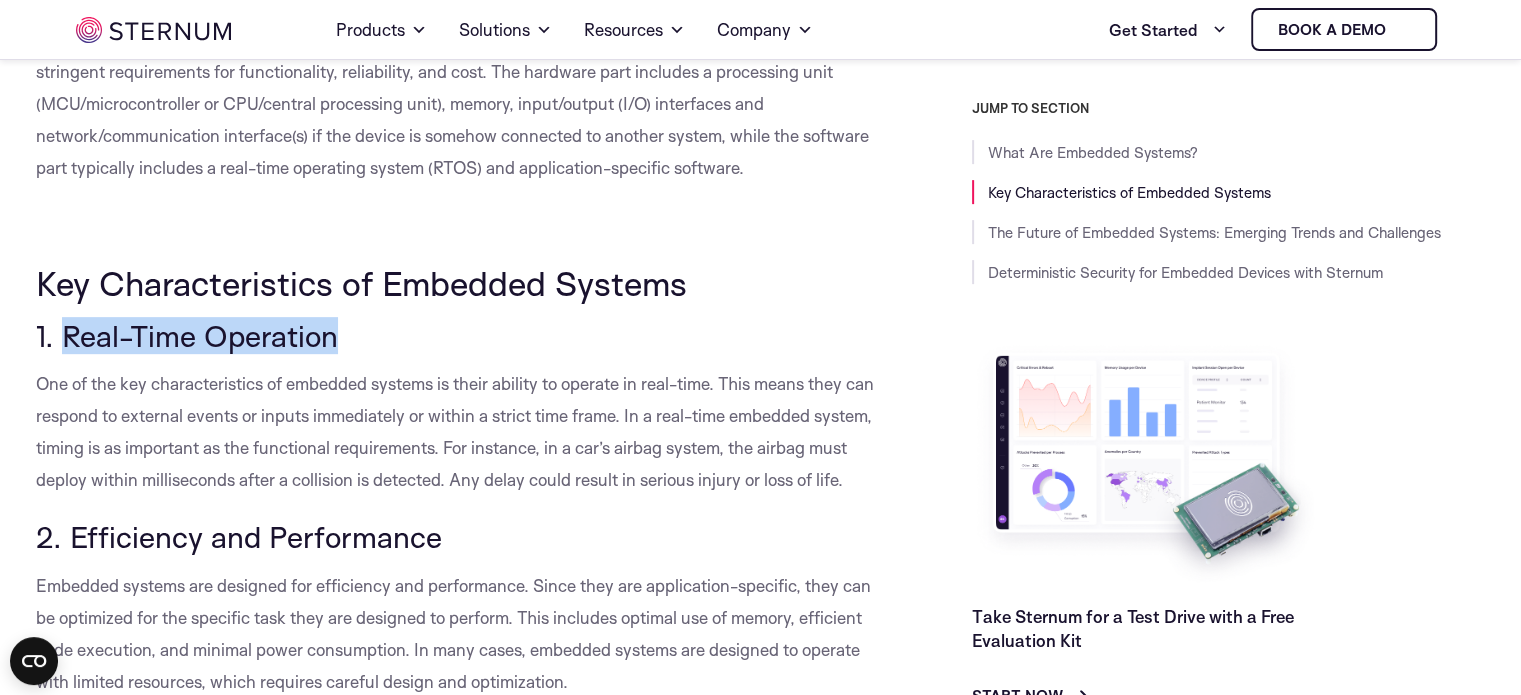 drag, startPoint x: 59, startPoint y: 337, endPoint x: 350, endPoint y: 321, distance: 291.43954 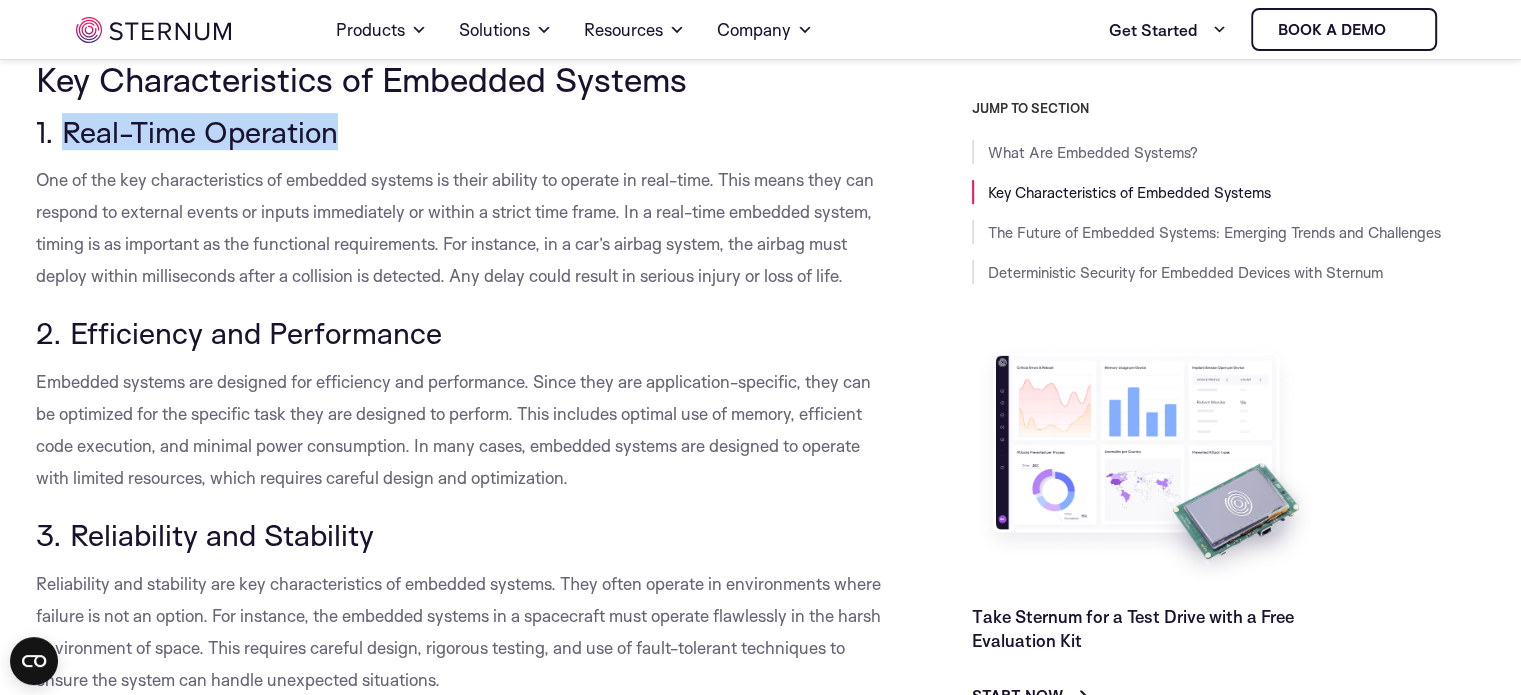 scroll, scrollTop: 979, scrollLeft: 0, axis: vertical 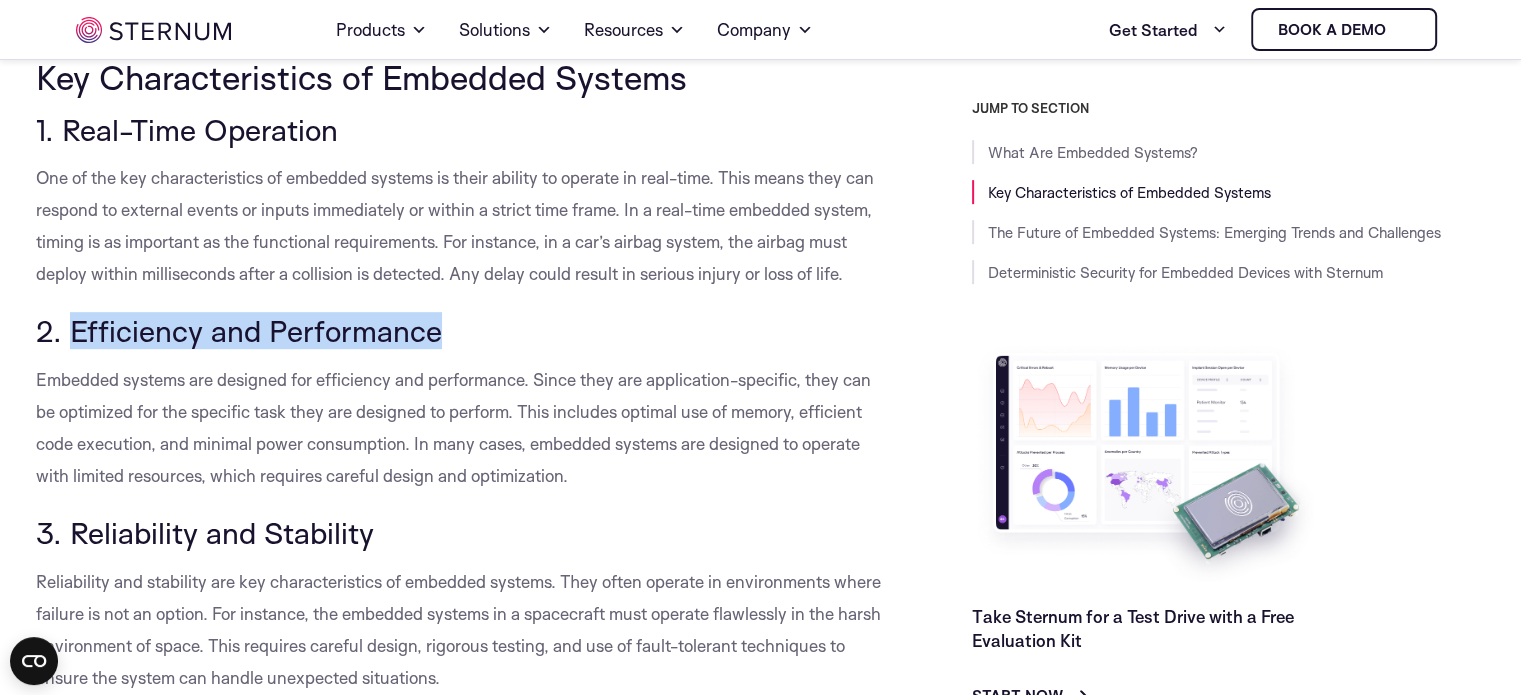 drag, startPoint x: 68, startPoint y: 361, endPoint x: 460, endPoint y: 372, distance: 392.1543 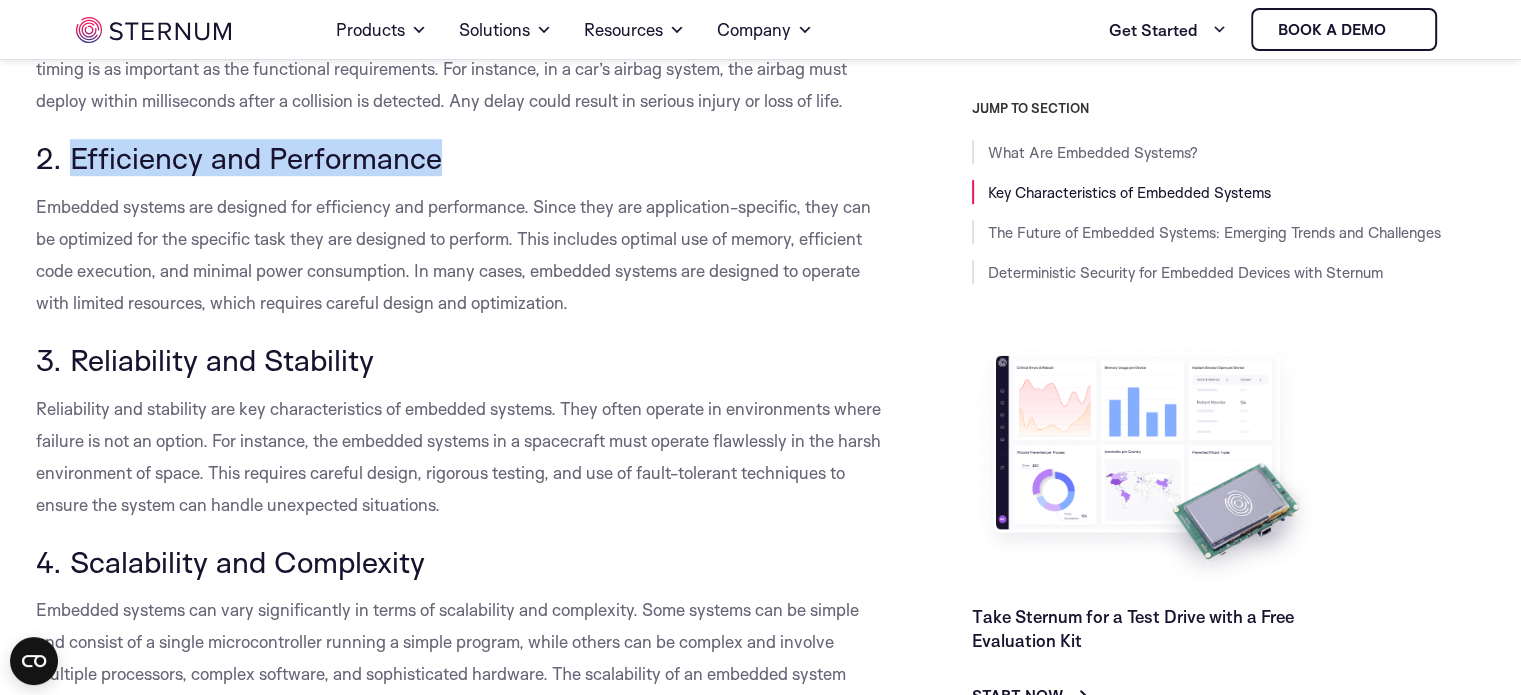 scroll, scrollTop: 1153, scrollLeft: 0, axis: vertical 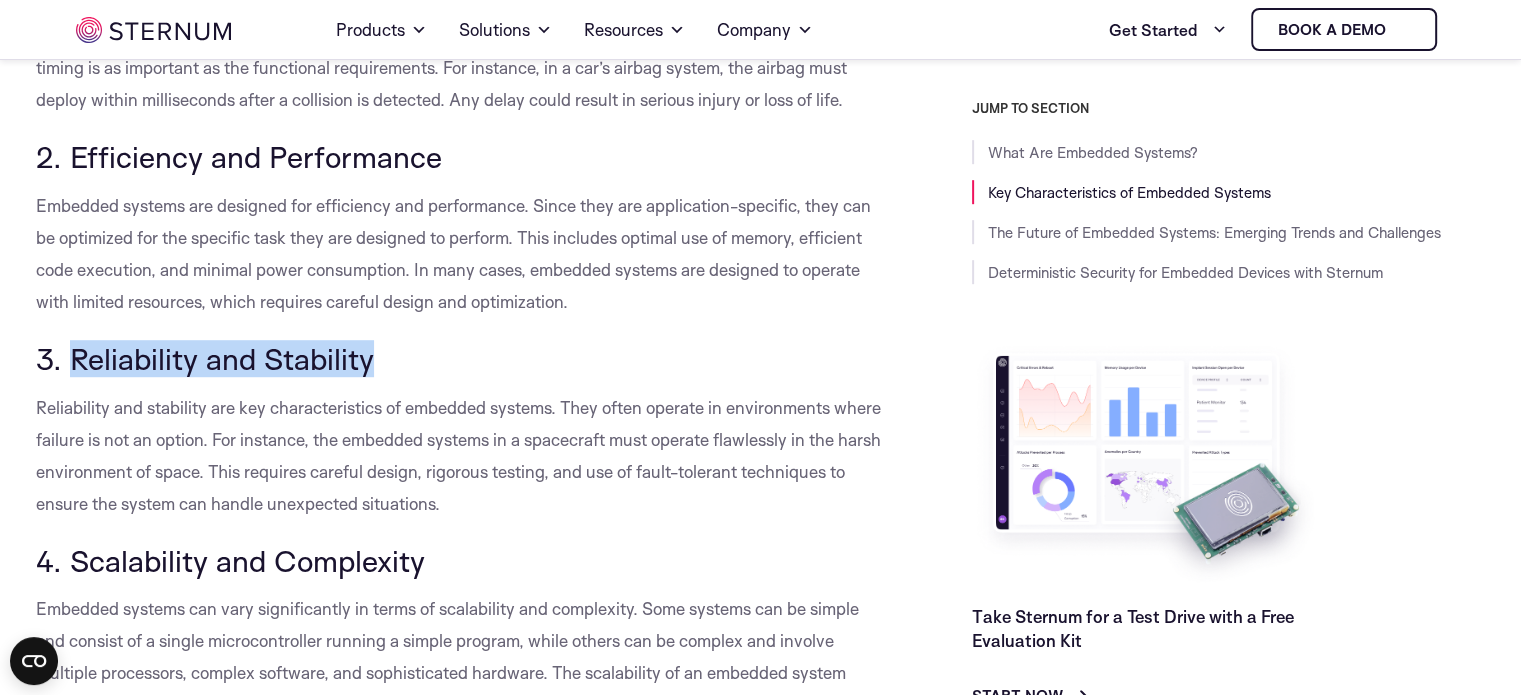 drag, startPoint x: 73, startPoint y: 392, endPoint x: 390, endPoint y: 403, distance: 317.1908 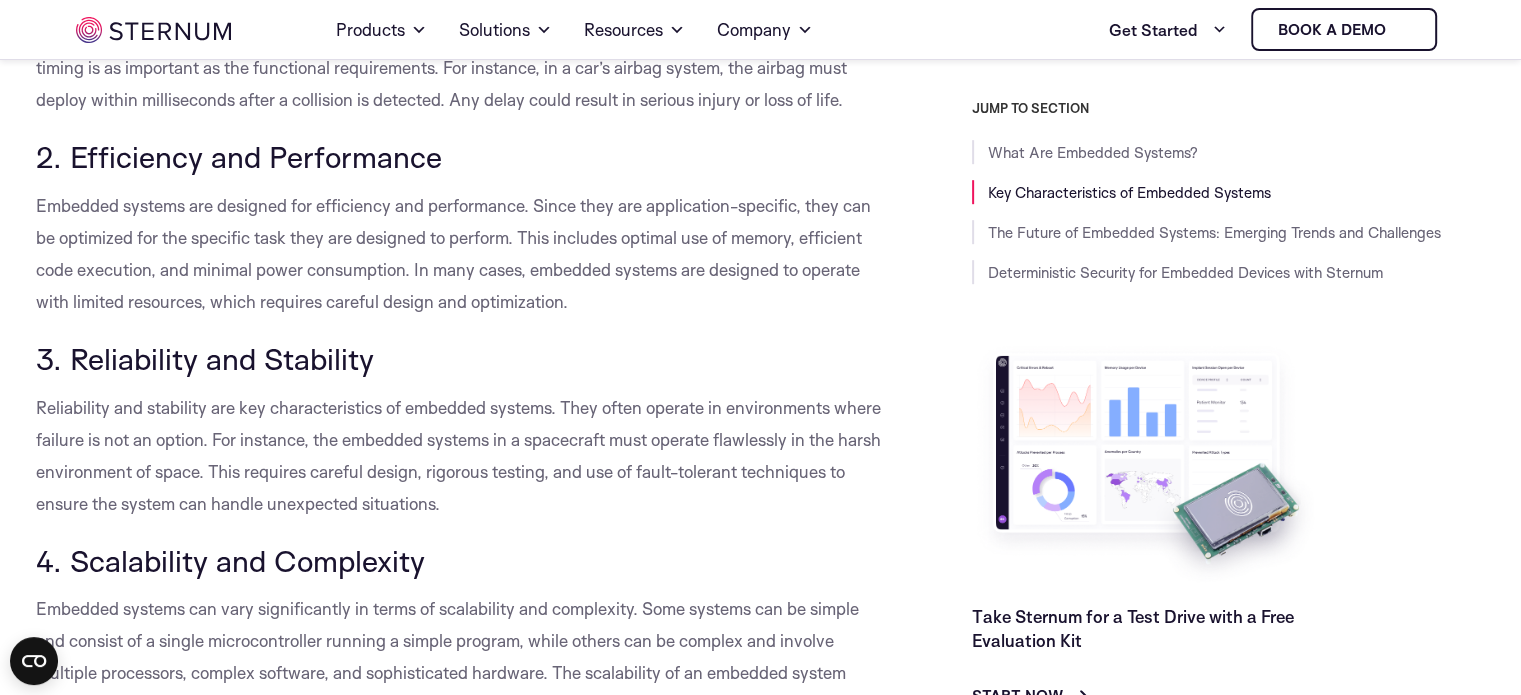 click on "3. Reliability and Stability" at bounding box center (459, 359) 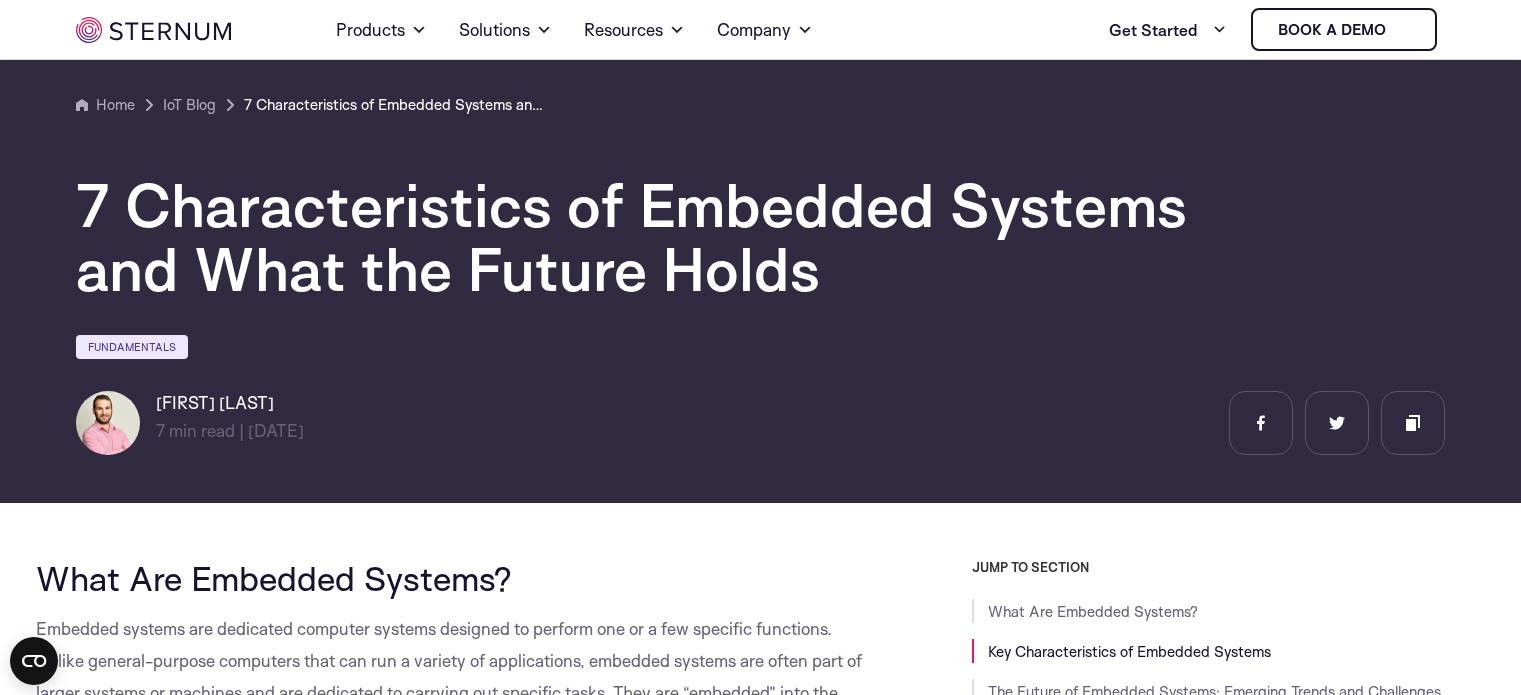scroll, scrollTop: 992, scrollLeft: 0, axis: vertical 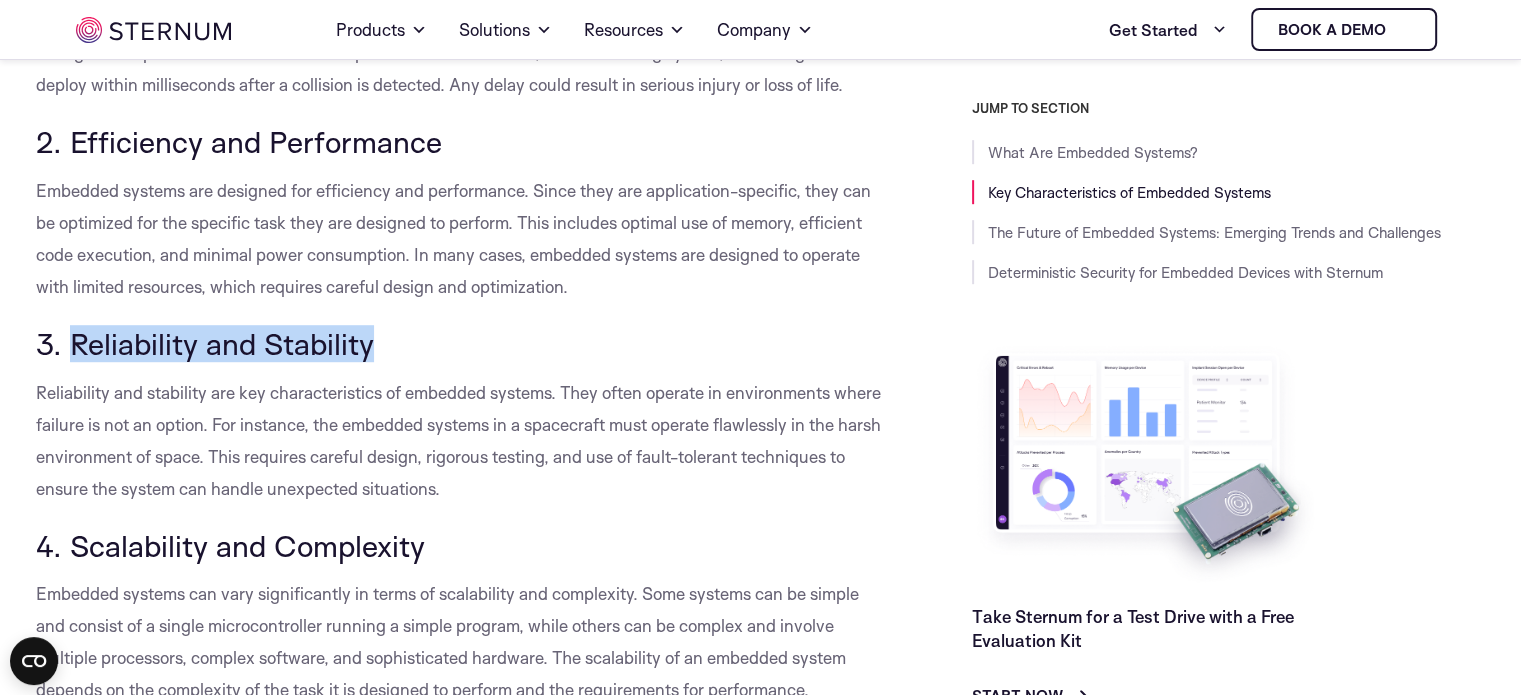 drag, startPoint x: 68, startPoint y: 373, endPoint x: 384, endPoint y: 386, distance: 316.2673 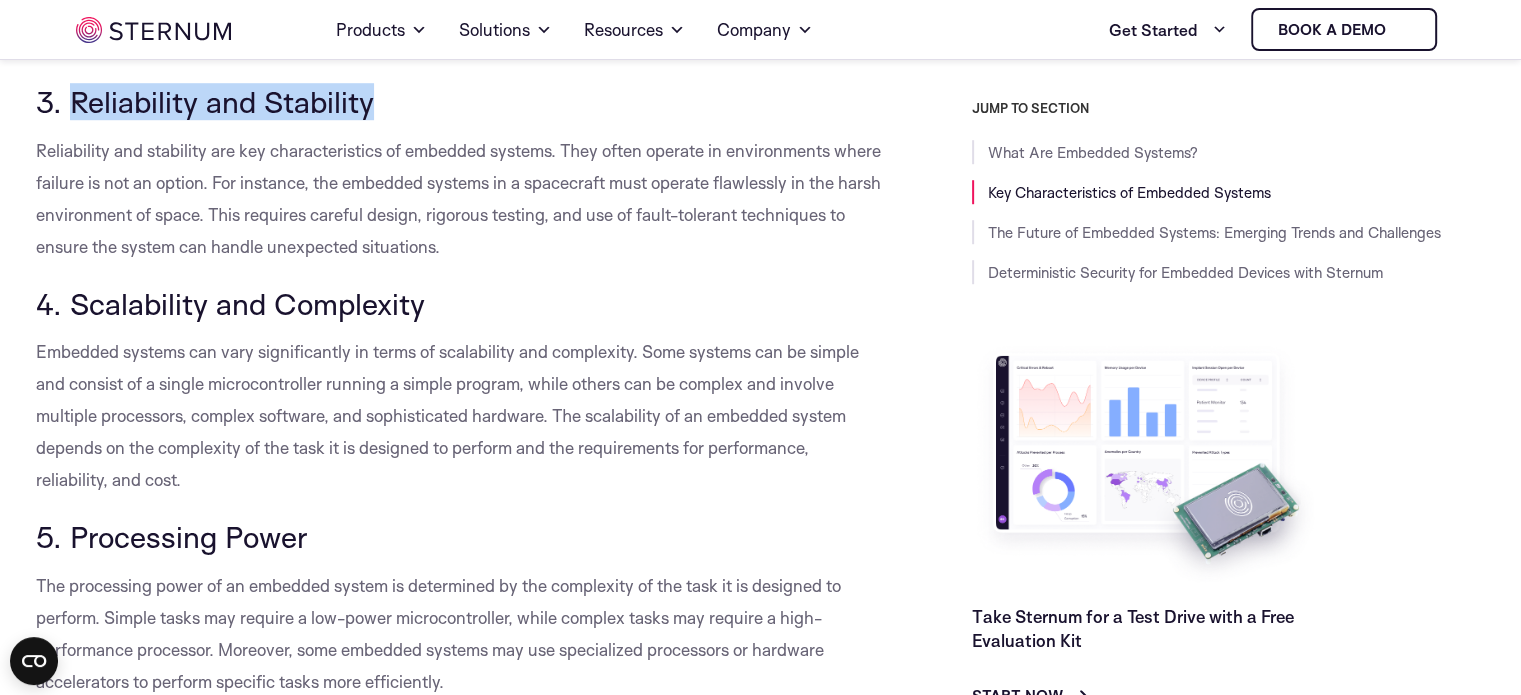 scroll, scrollTop: 1416, scrollLeft: 0, axis: vertical 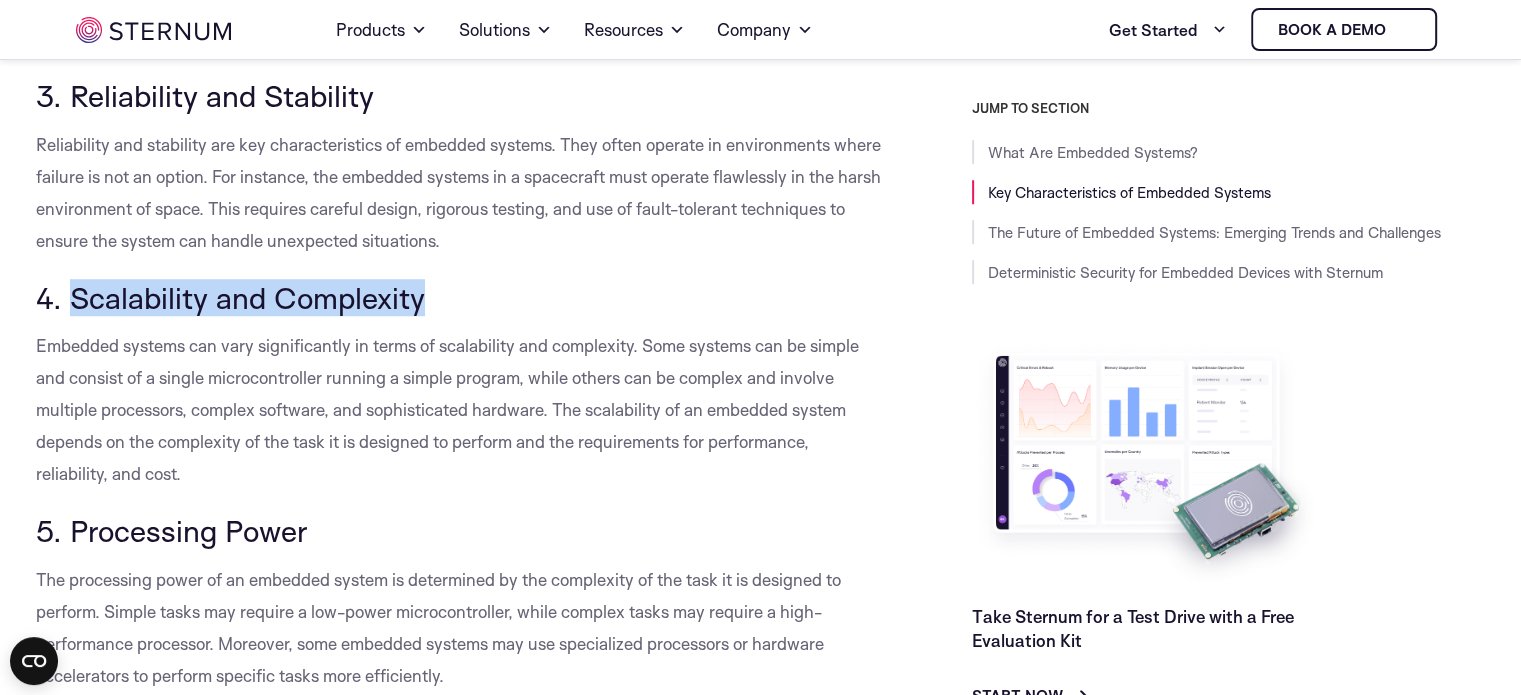 drag, startPoint x: 435, startPoint y: 322, endPoint x: 69, endPoint y: 329, distance: 366.06693 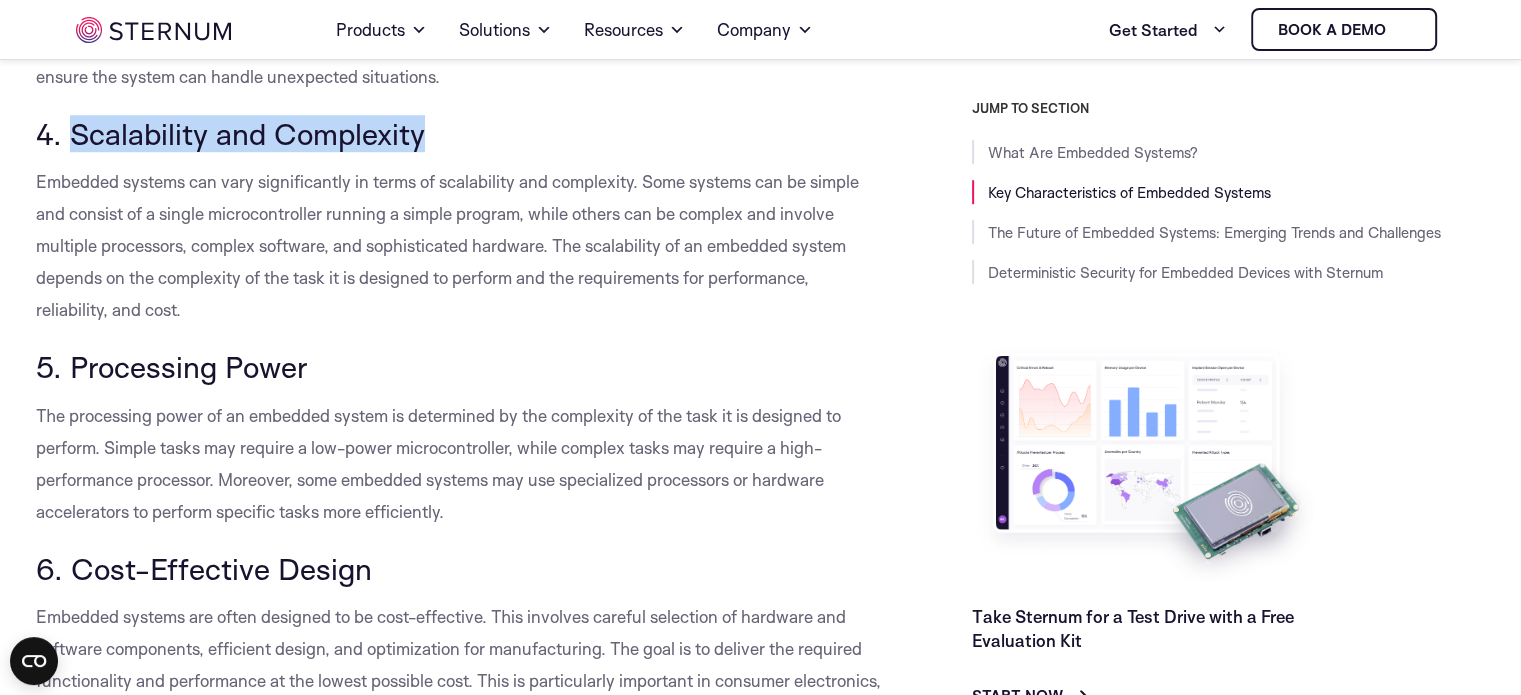 scroll, scrollTop: 1588, scrollLeft: 0, axis: vertical 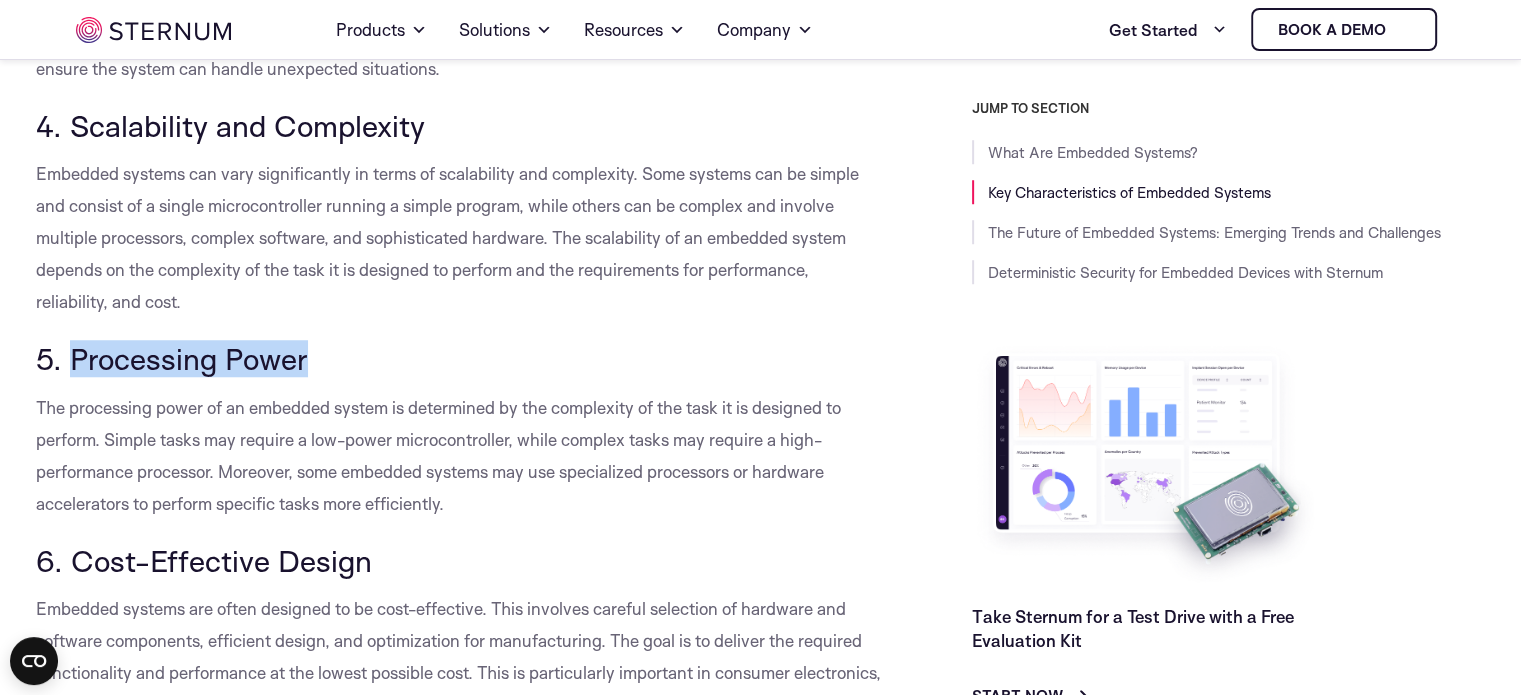 drag, startPoint x: 308, startPoint y: 370, endPoint x: 71, endPoint y: 395, distance: 238.31491 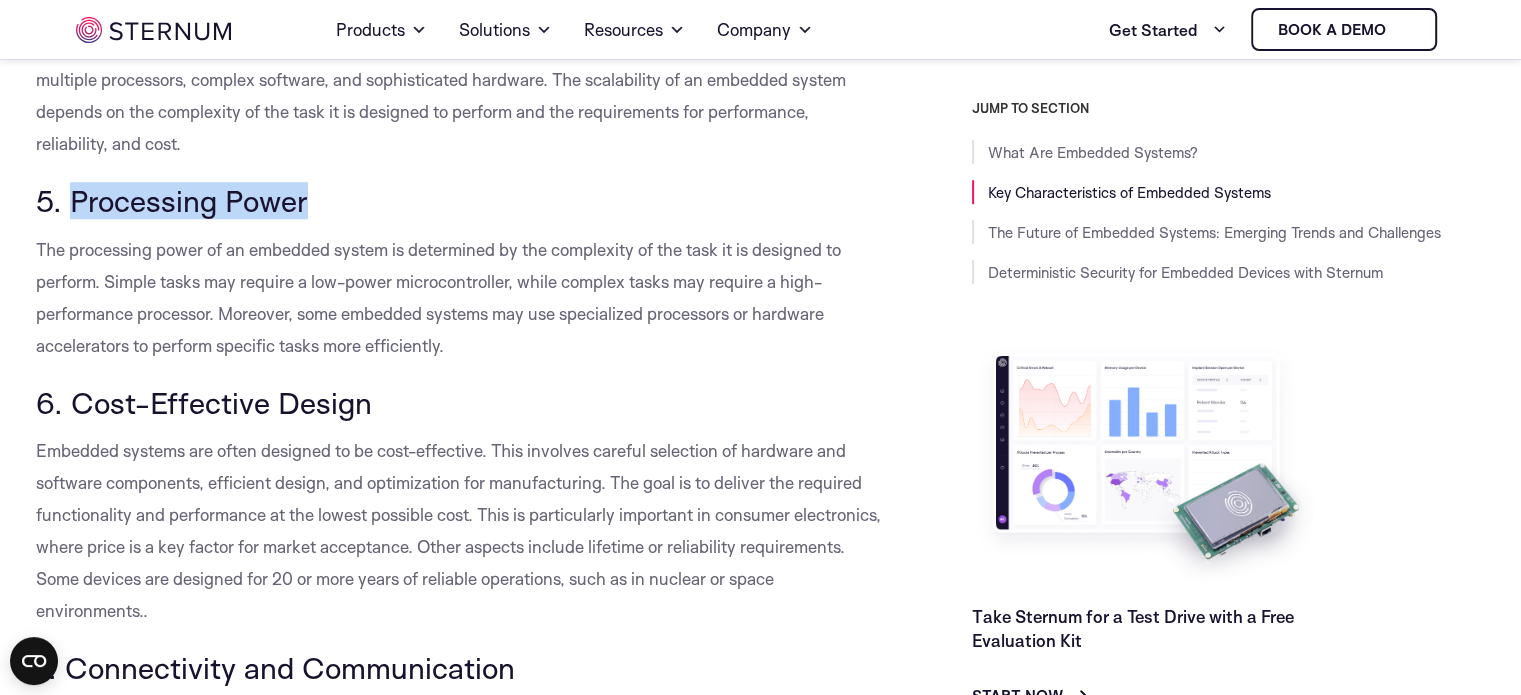 scroll, scrollTop: 1748, scrollLeft: 0, axis: vertical 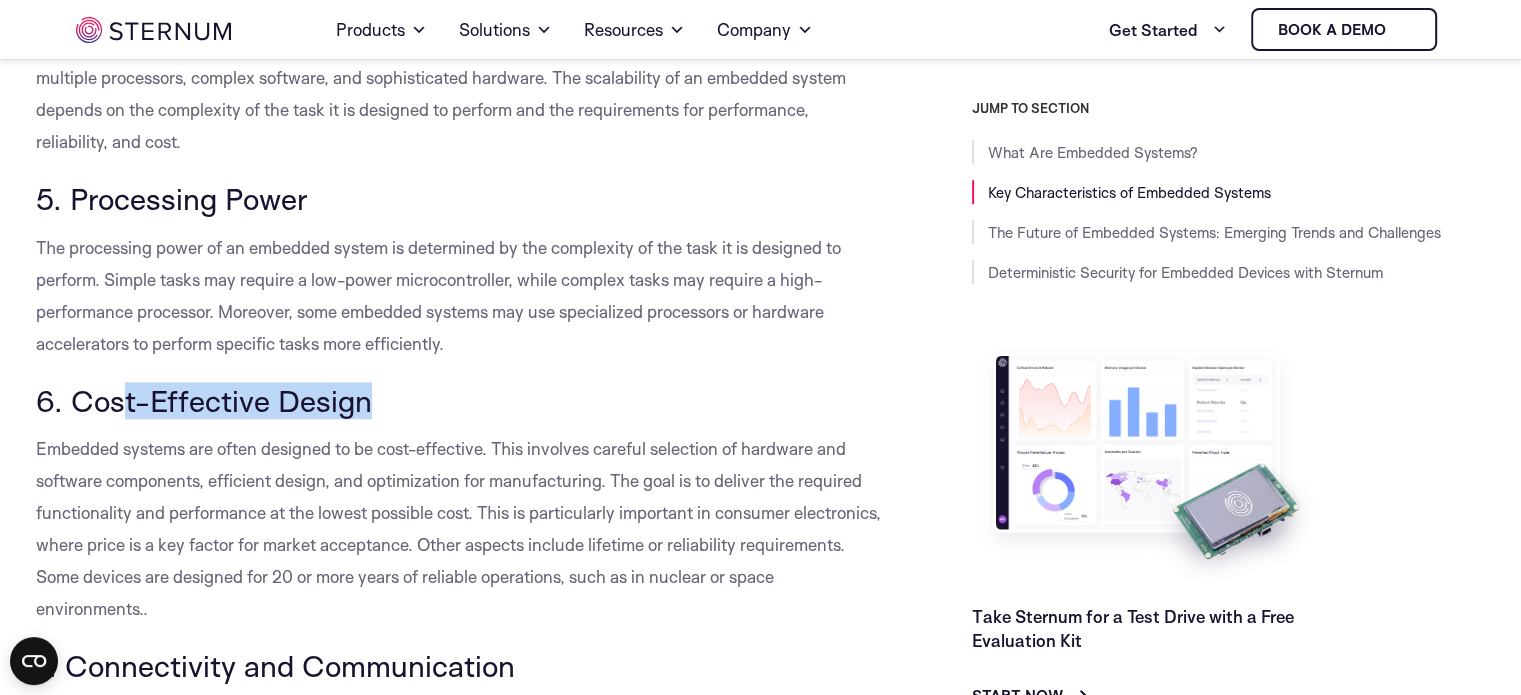 drag, startPoint x: 368, startPoint y: 432, endPoint x: 126, endPoint y: 432, distance: 242 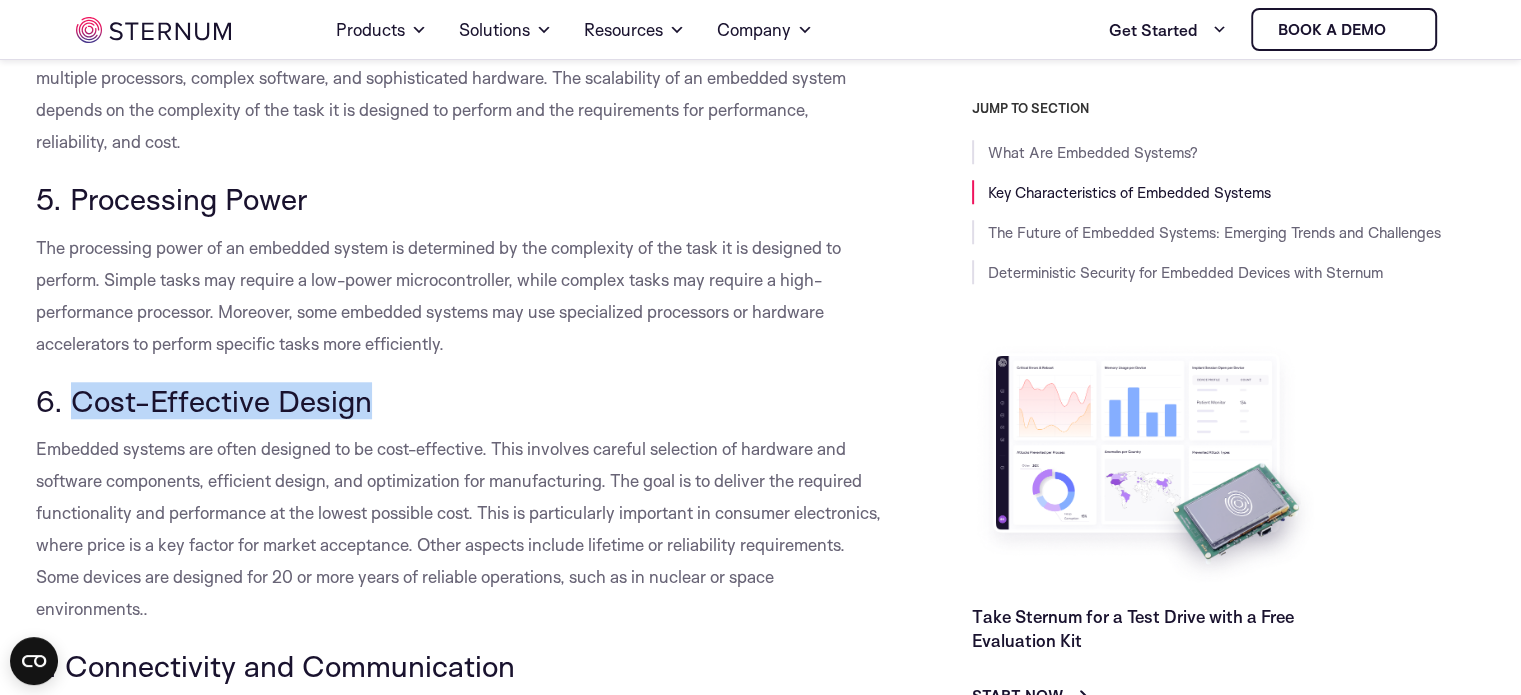 drag, startPoint x: 377, startPoint y: 431, endPoint x: 73, endPoint y: 450, distance: 304.59317 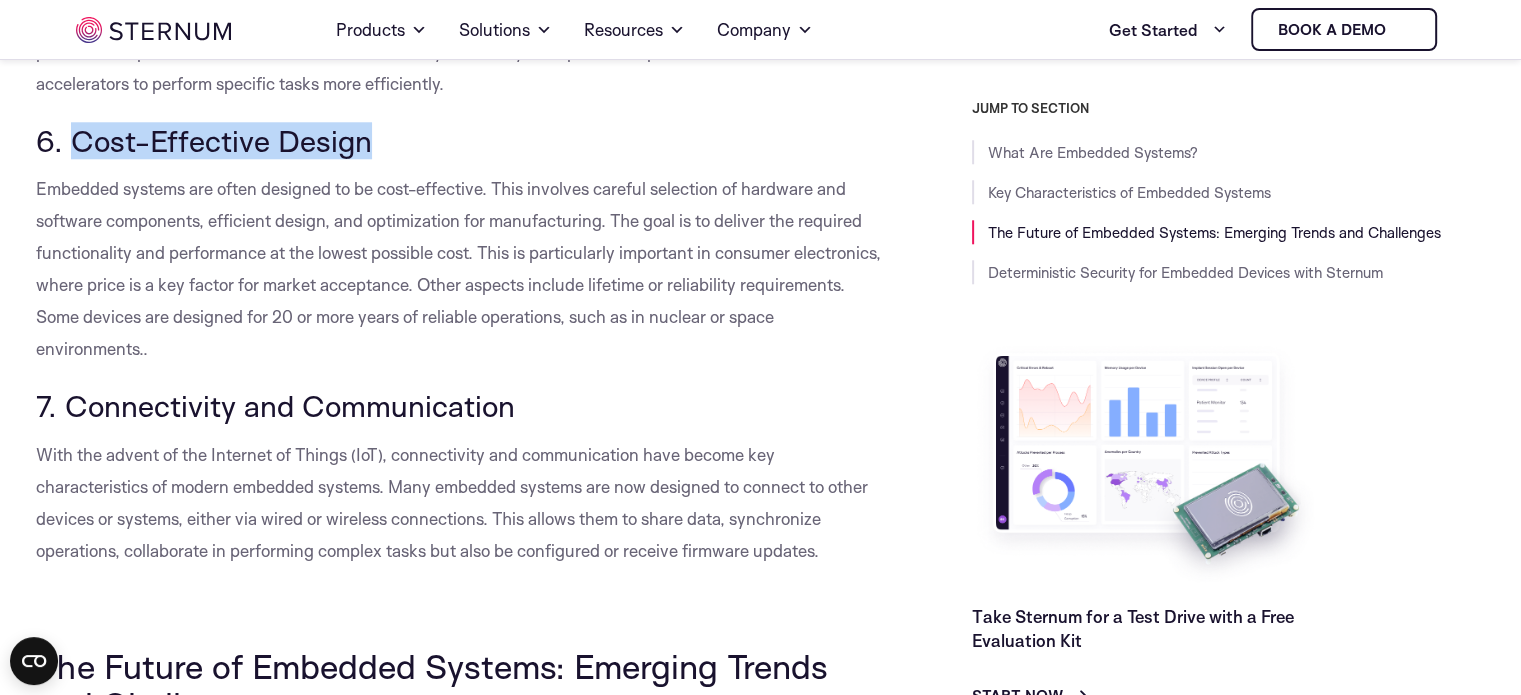 scroll, scrollTop: 2026, scrollLeft: 0, axis: vertical 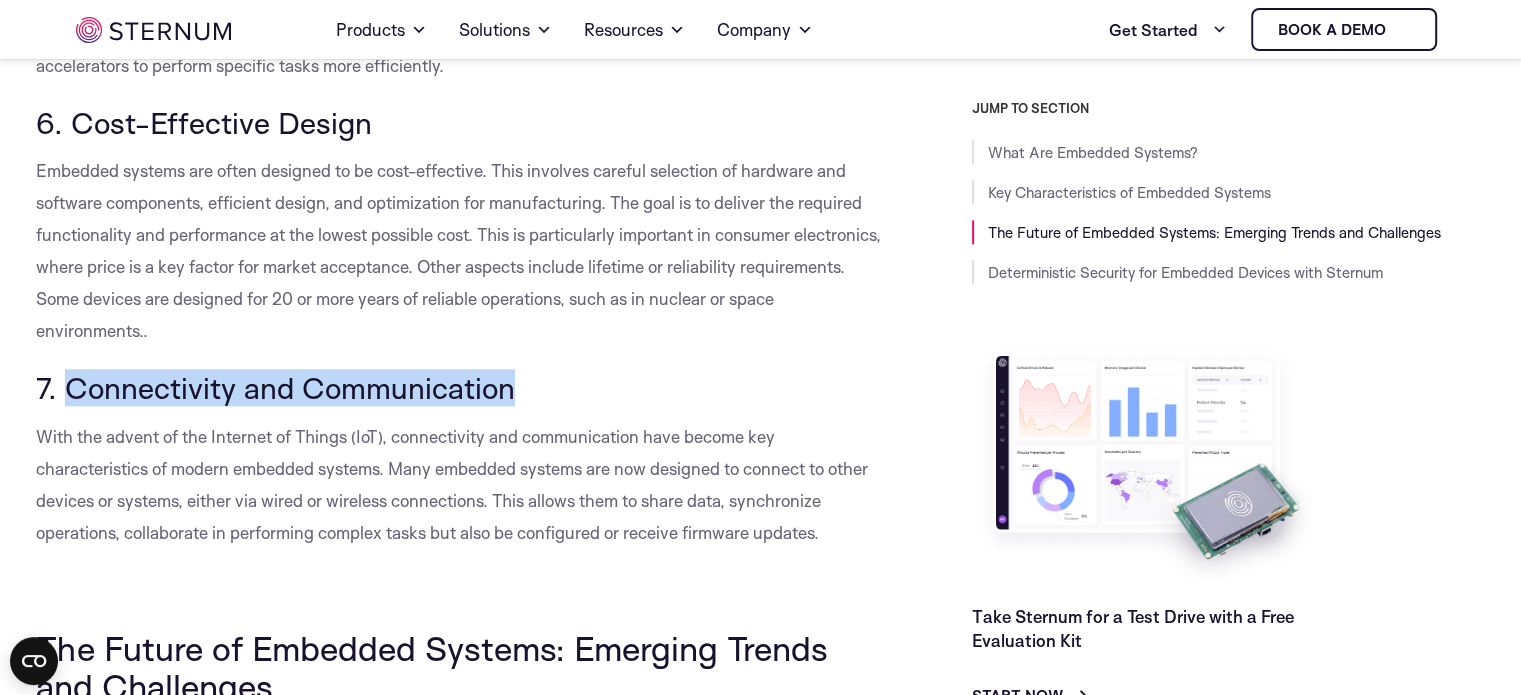 drag, startPoint x: 516, startPoint y: 415, endPoint x: 61, endPoint y: 423, distance: 455.0703 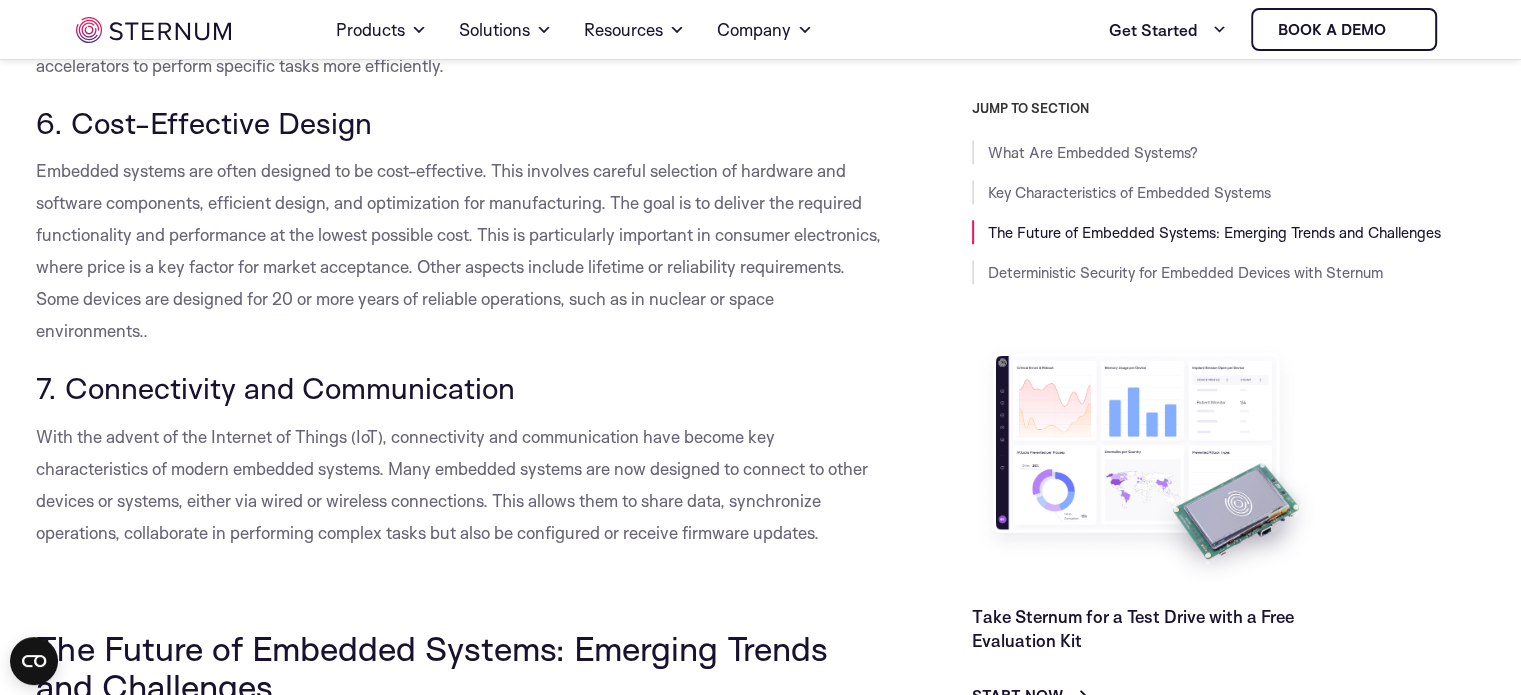 click on "Embedded systems are often designed to be cost-effective. This involves careful selection of hardware and software components, efficient design, and optimization for manufacturing. The goal is to deliver the required functionality and performance at the lowest possible cost. This is particularly important in consumer electronics, where price is a key factor for market acceptance. Other aspects include lifetime or reliability requirements. Some devices are designed for 20 or more years of reliable operations, such as in nuclear or space environments.." at bounding box center (459, 251) 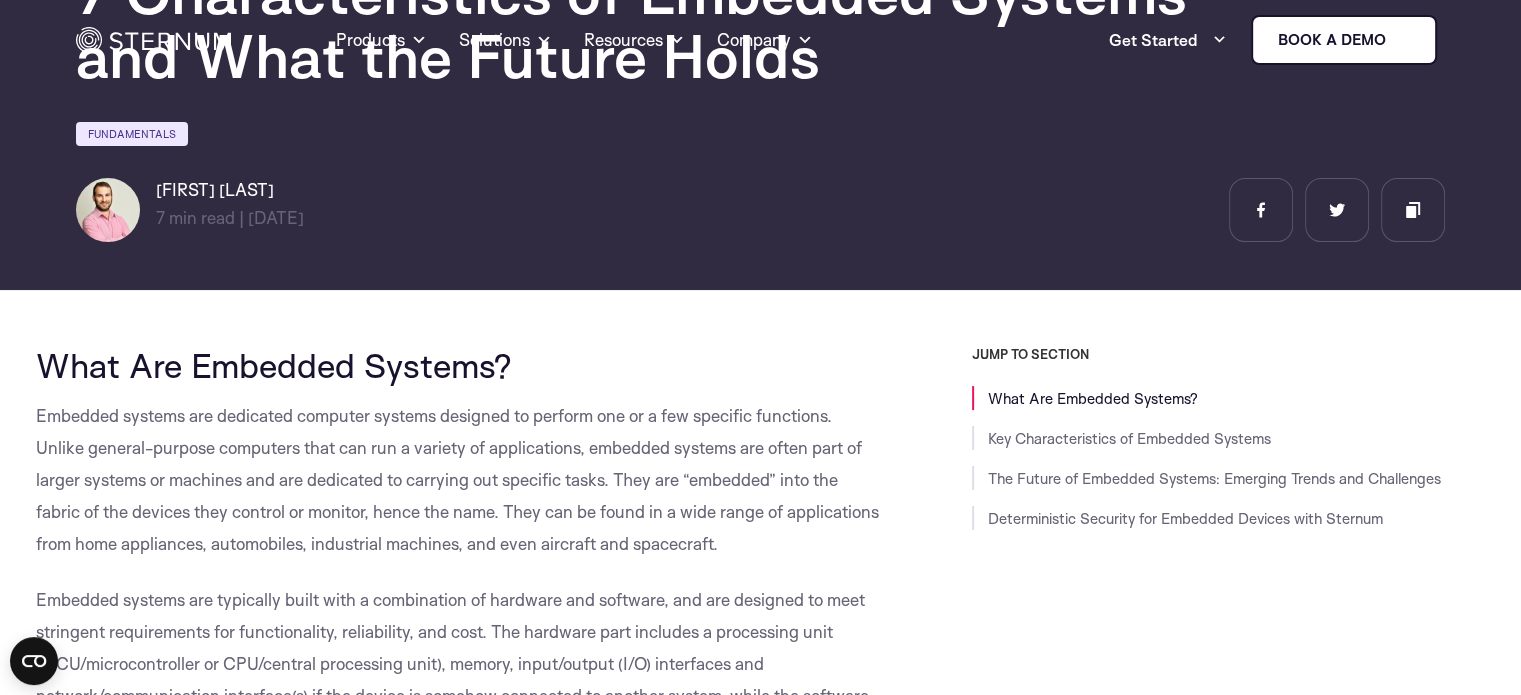scroll, scrollTop: 0, scrollLeft: 0, axis: both 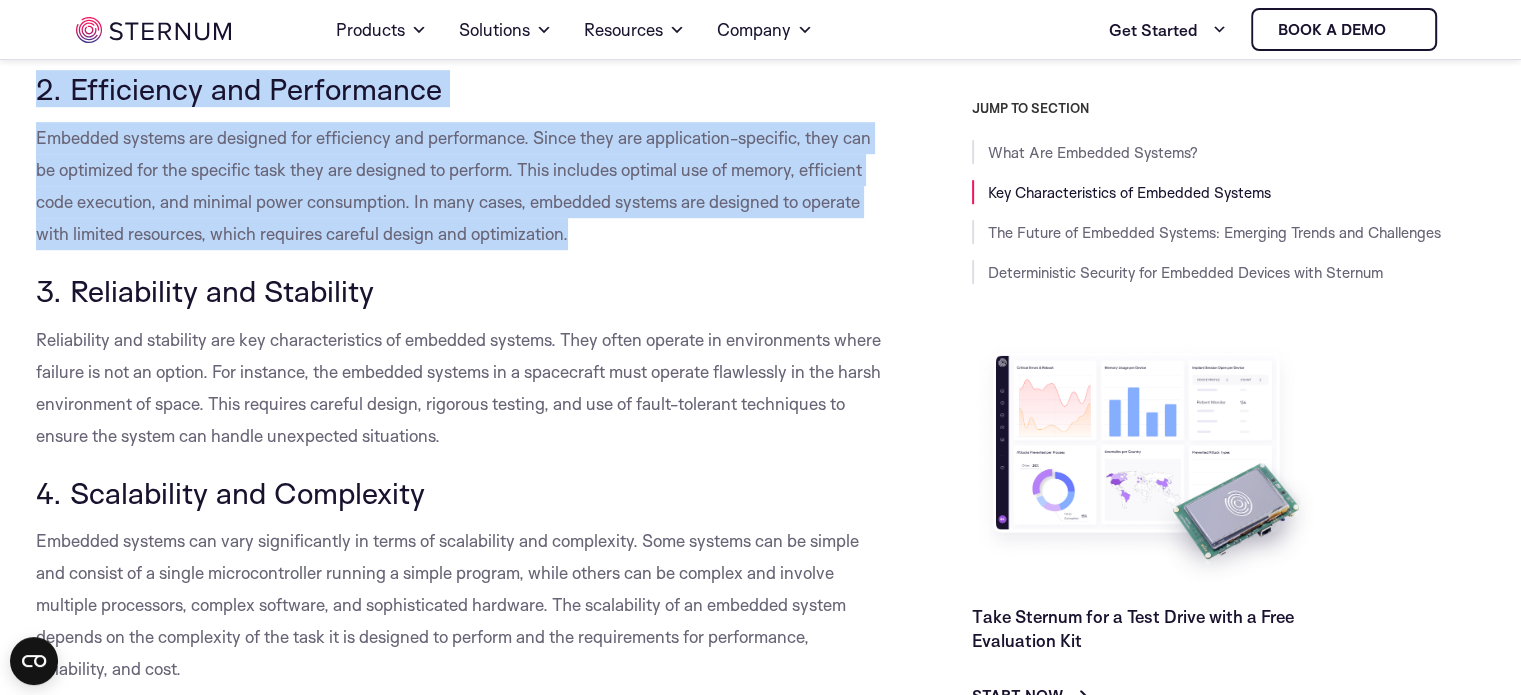 drag, startPoint x: 34, startPoint y: 248, endPoint x: 620, endPoint y: 269, distance: 586.37616 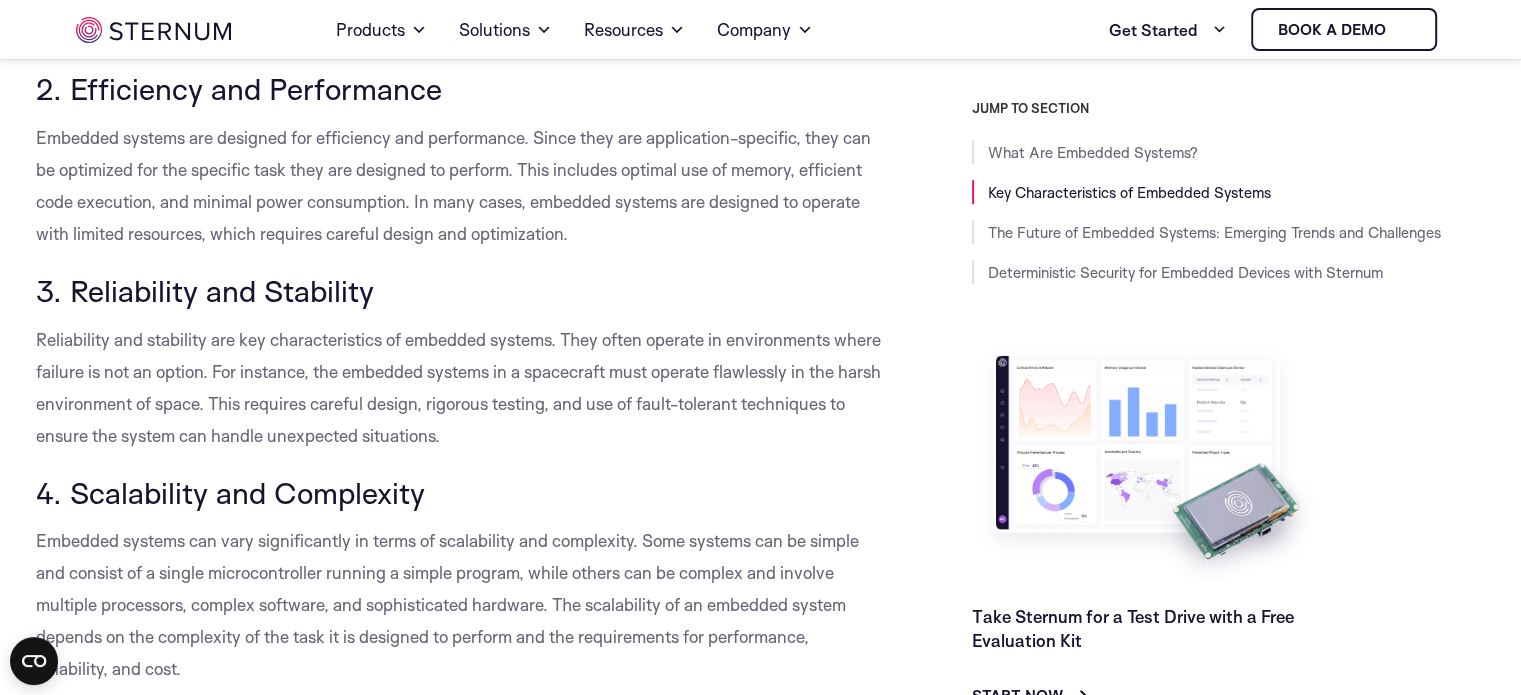 click on "3. Reliability and Stability" at bounding box center [459, 291] 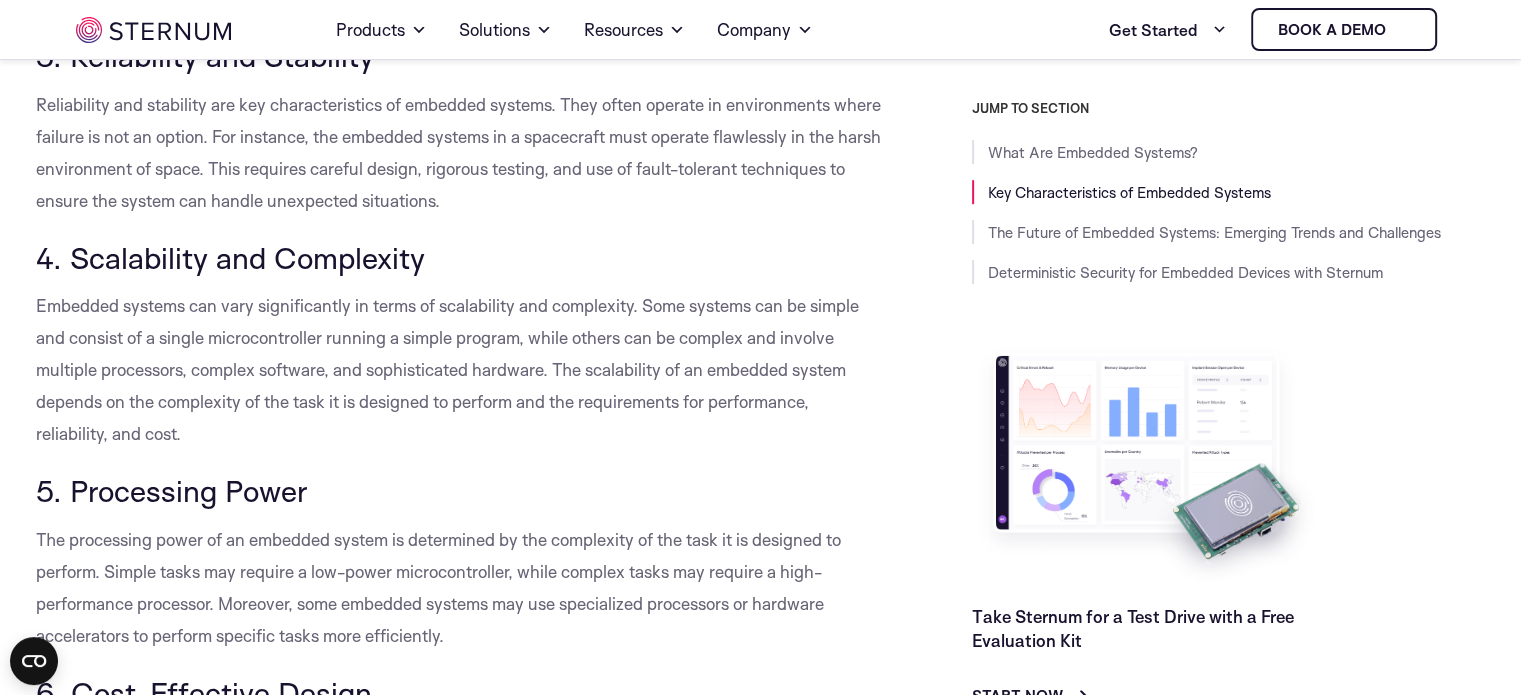 scroll, scrollTop: 1456, scrollLeft: 0, axis: vertical 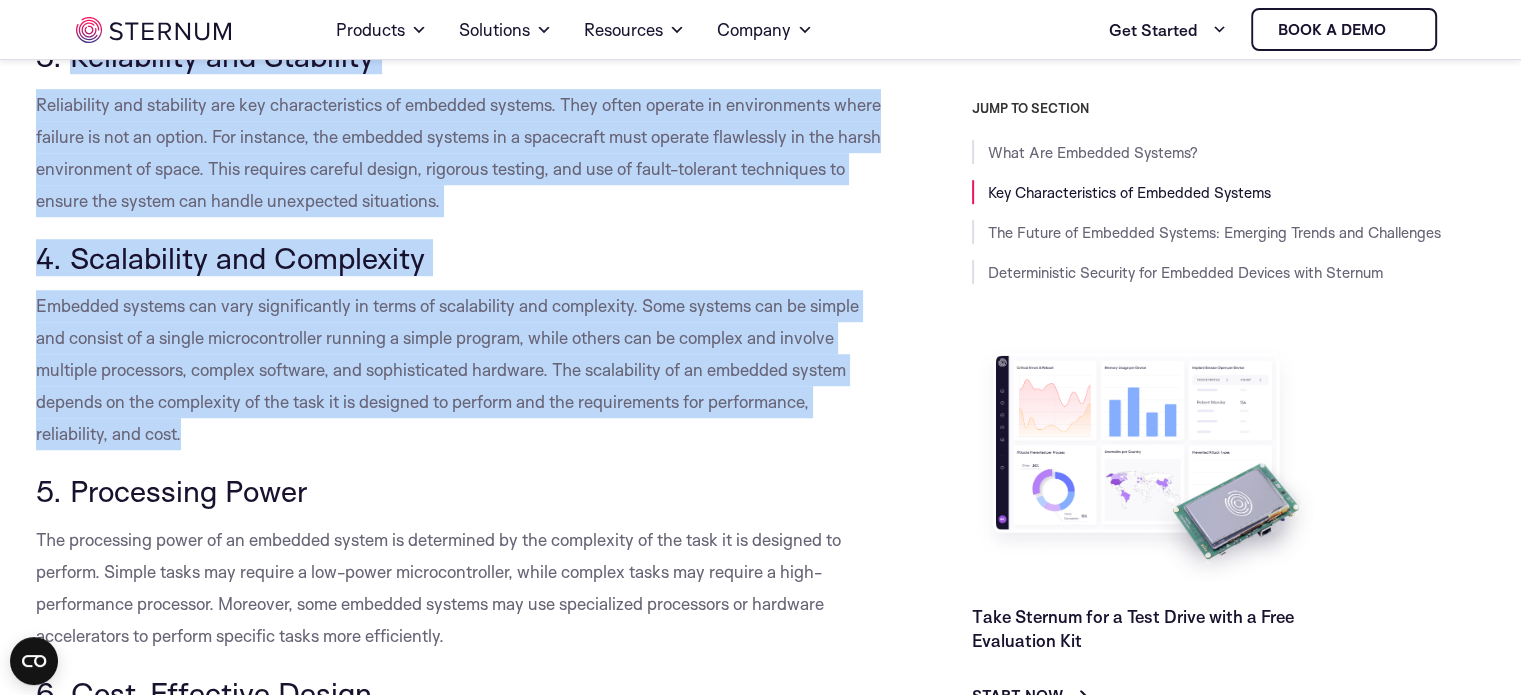 drag, startPoint x: 69, startPoint y: 85, endPoint x: 329, endPoint y: 461, distance: 457.13892 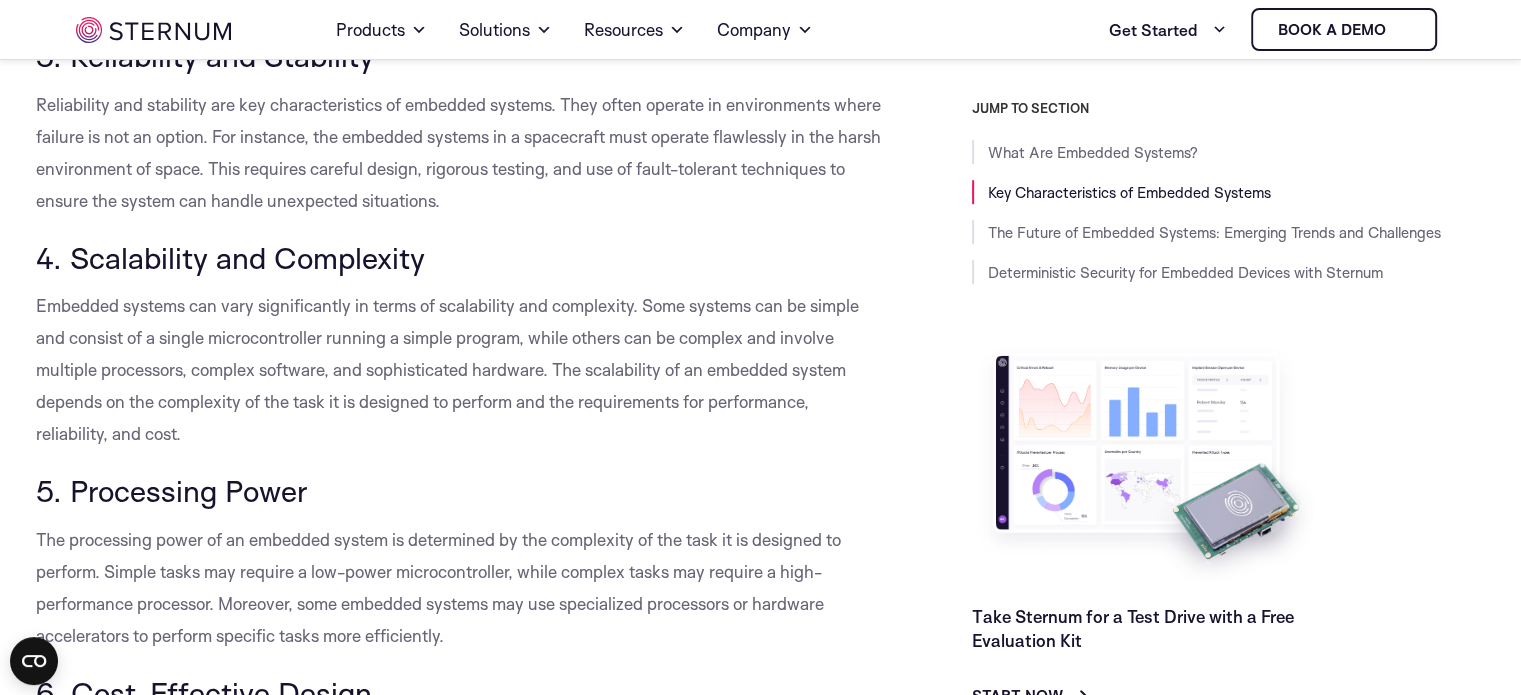 click on "5. Processing Power" at bounding box center [459, 491] 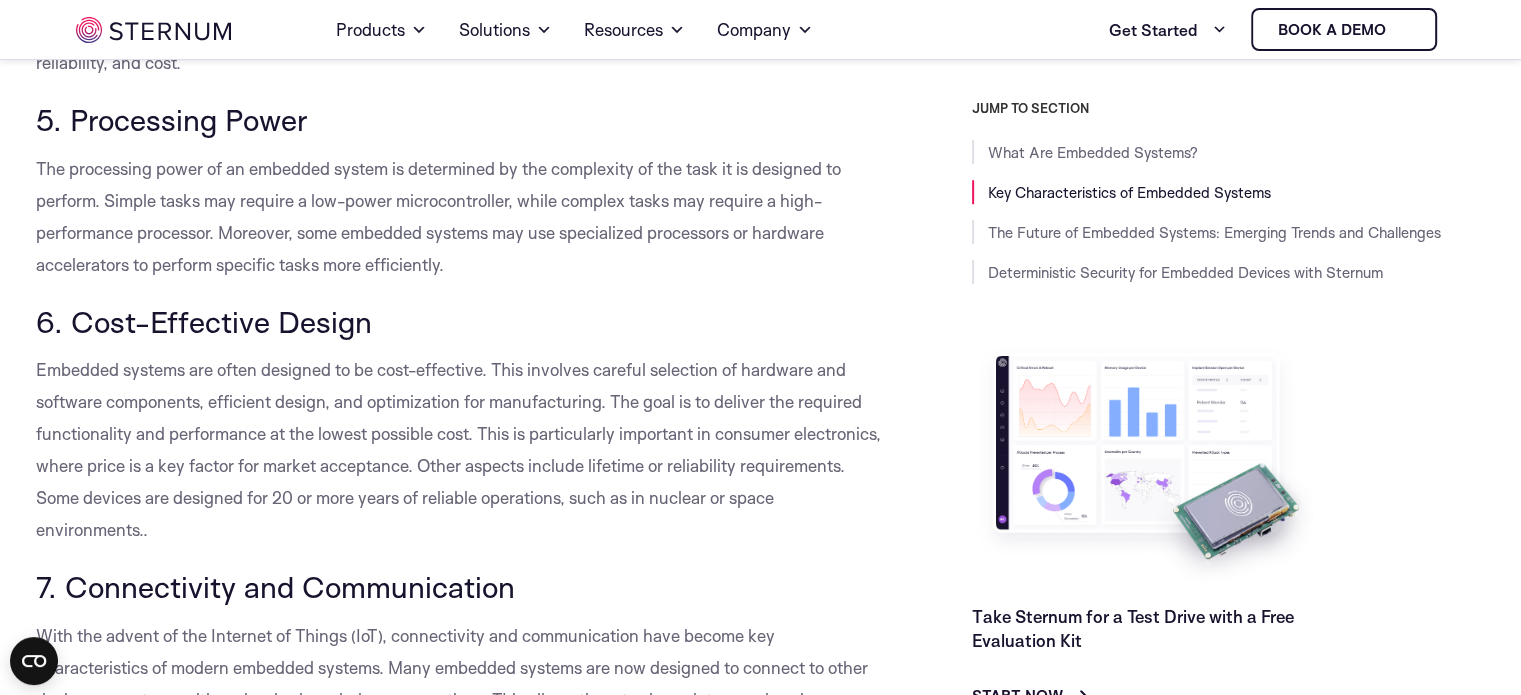scroll, scrollTop: 1844, scrollLeft: 0, axis: vertical 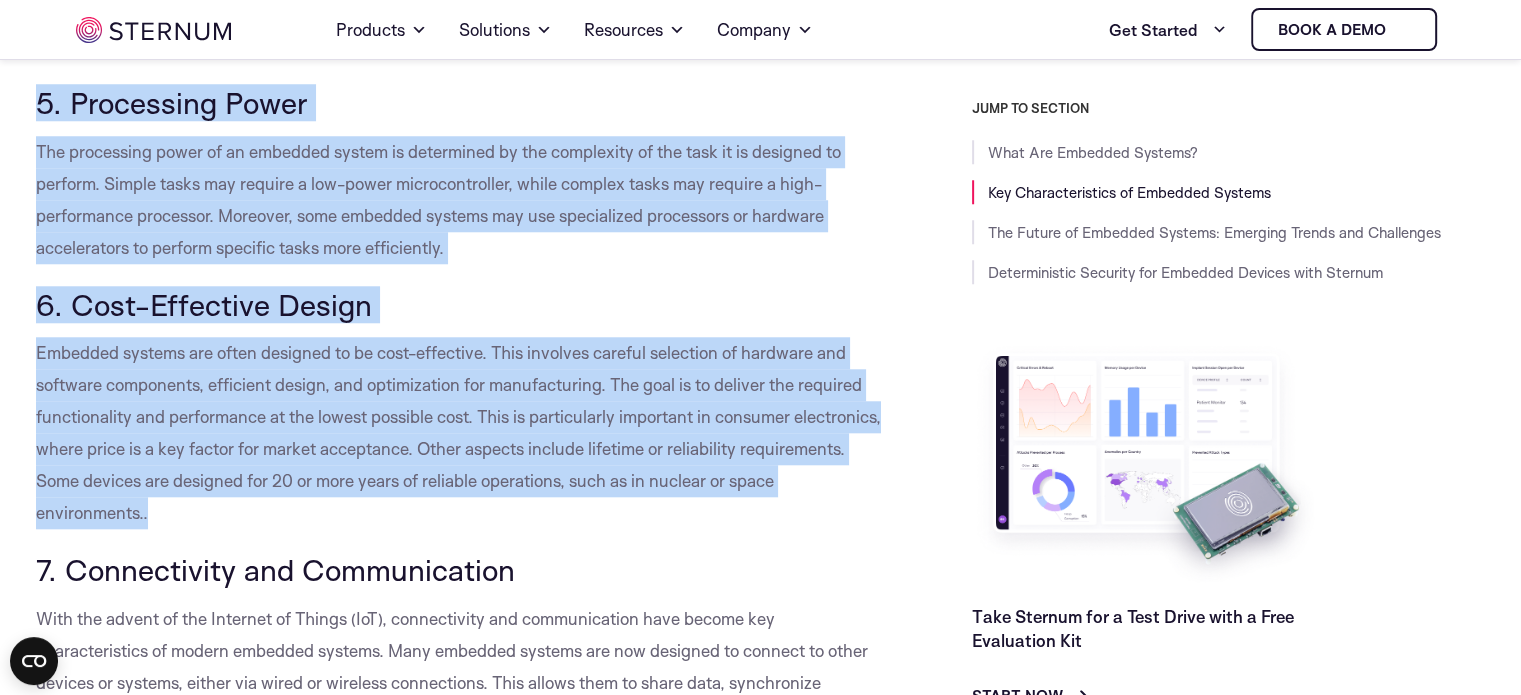 drag, startPoint x: 35, startPoint y: 131, endPoint x: 283, endPoint y: 541, distance: 479.1701 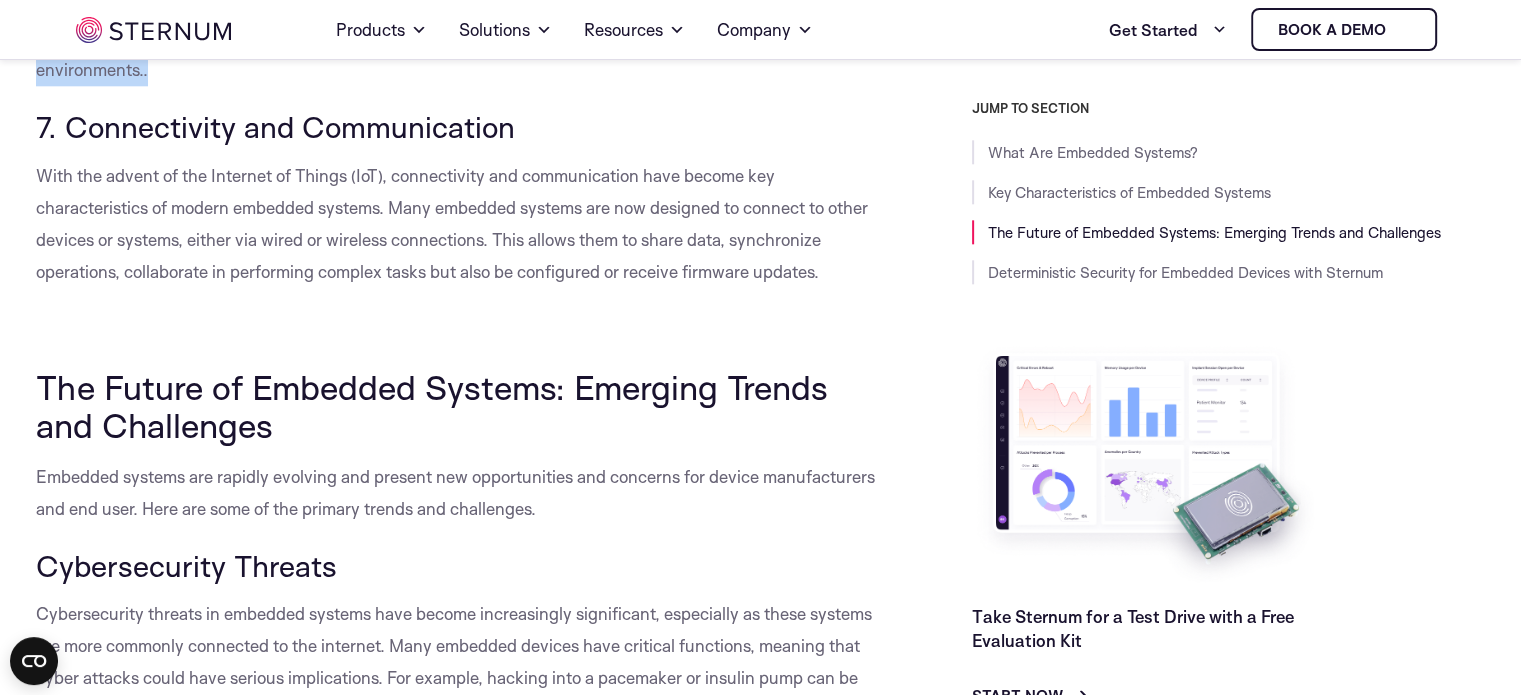 scroll, scrollTop: 2236, scrollLeft: 0, axis: vertical 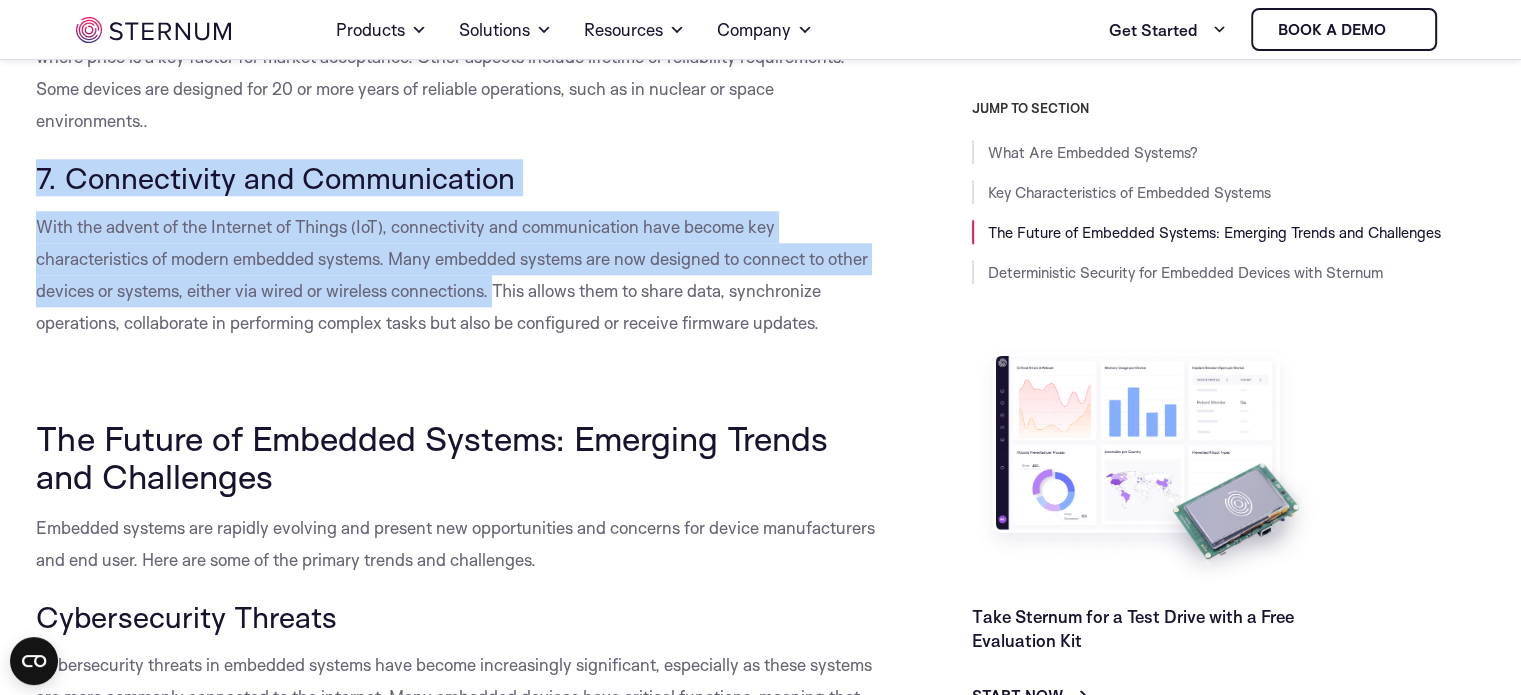 drag, startPoint x: 32, startPoint y: 211, endPoint x: 495, endPoint y: 315, distance: 474.53662 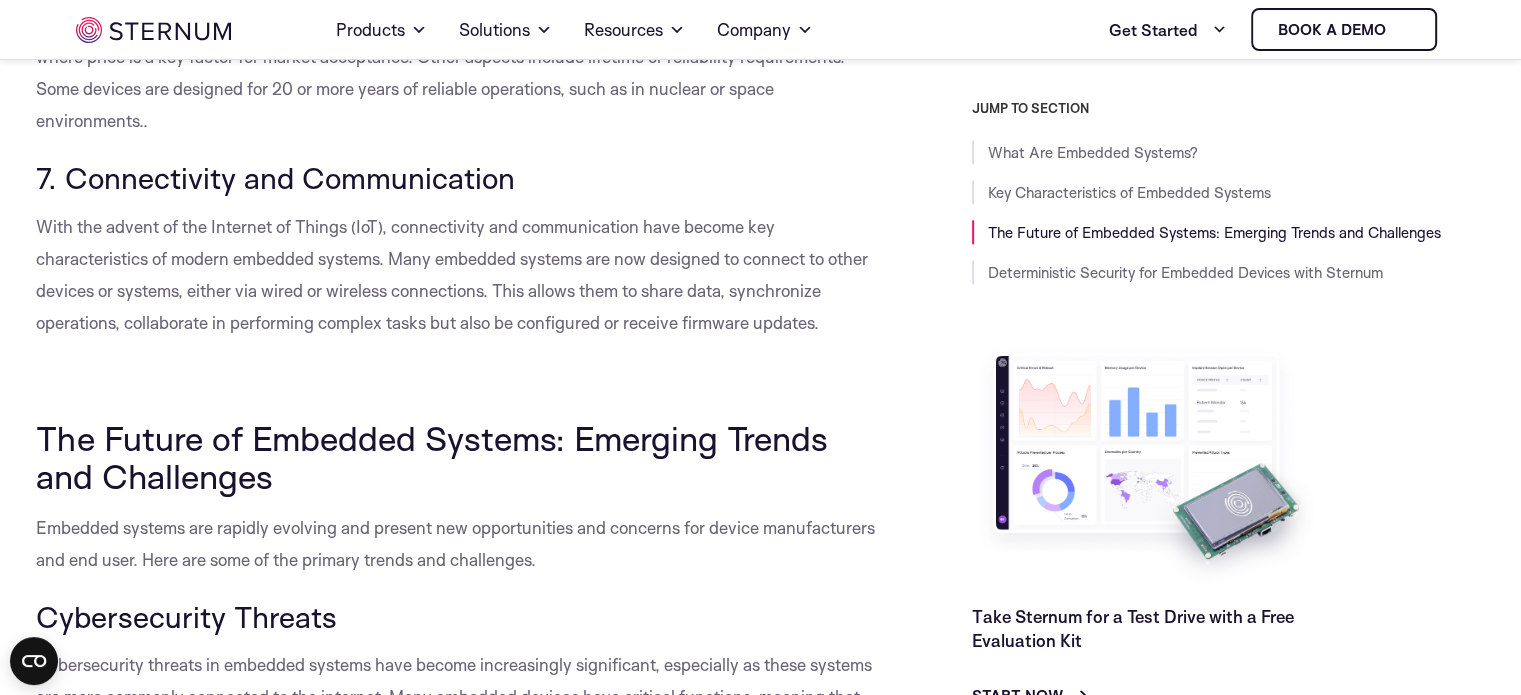 click at bounding box center [459, 379] 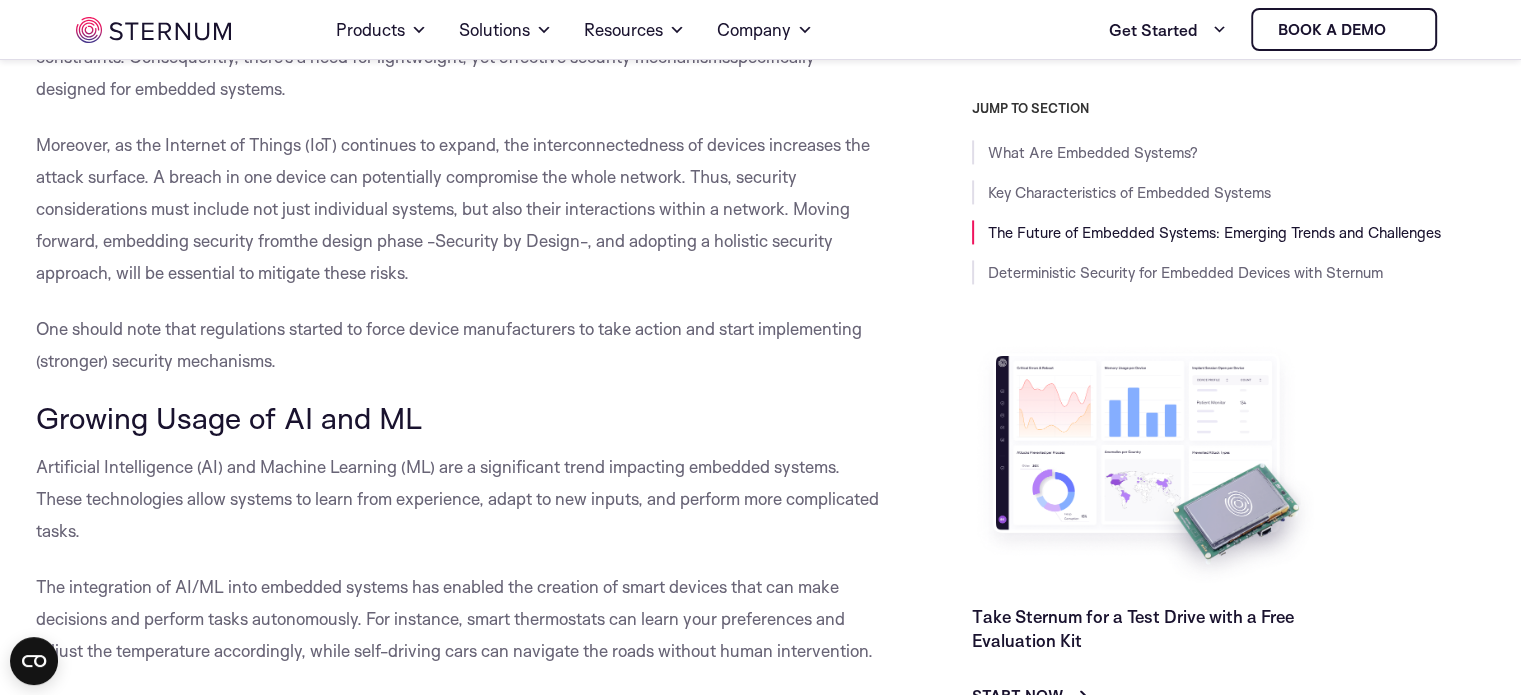 scroll, scrollTop: 0, scrollLeft: 0, axis: both 